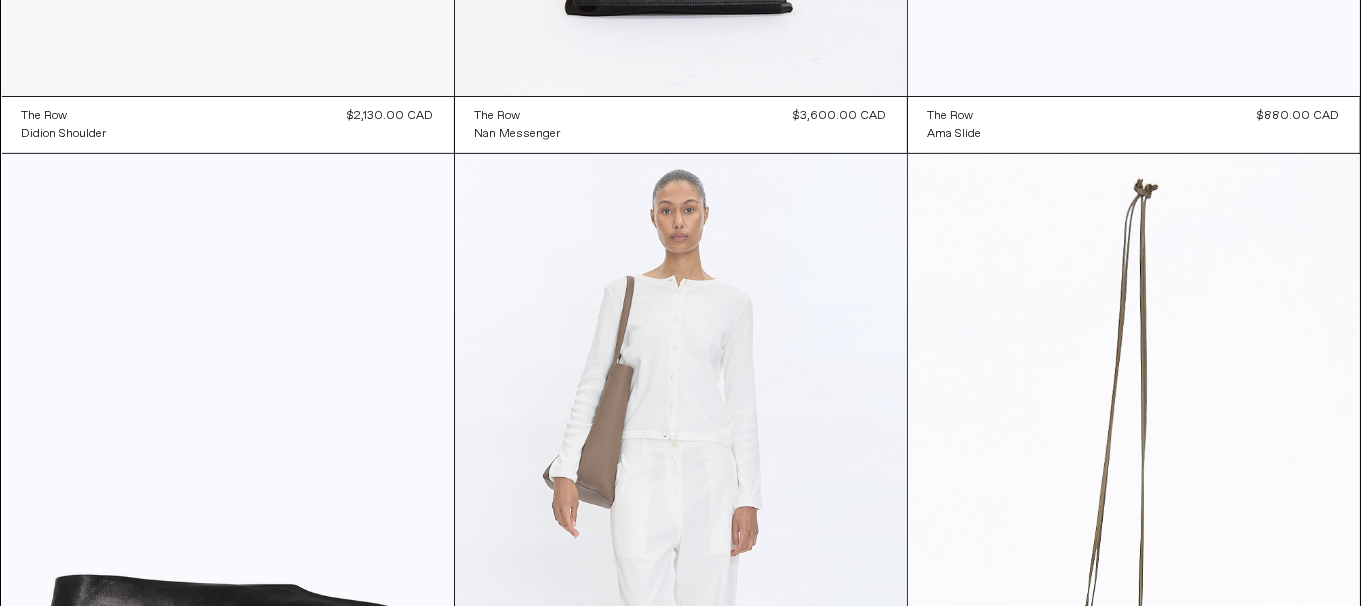 scroll, scrollTop: 0, scrollLeft: 0, axis: both 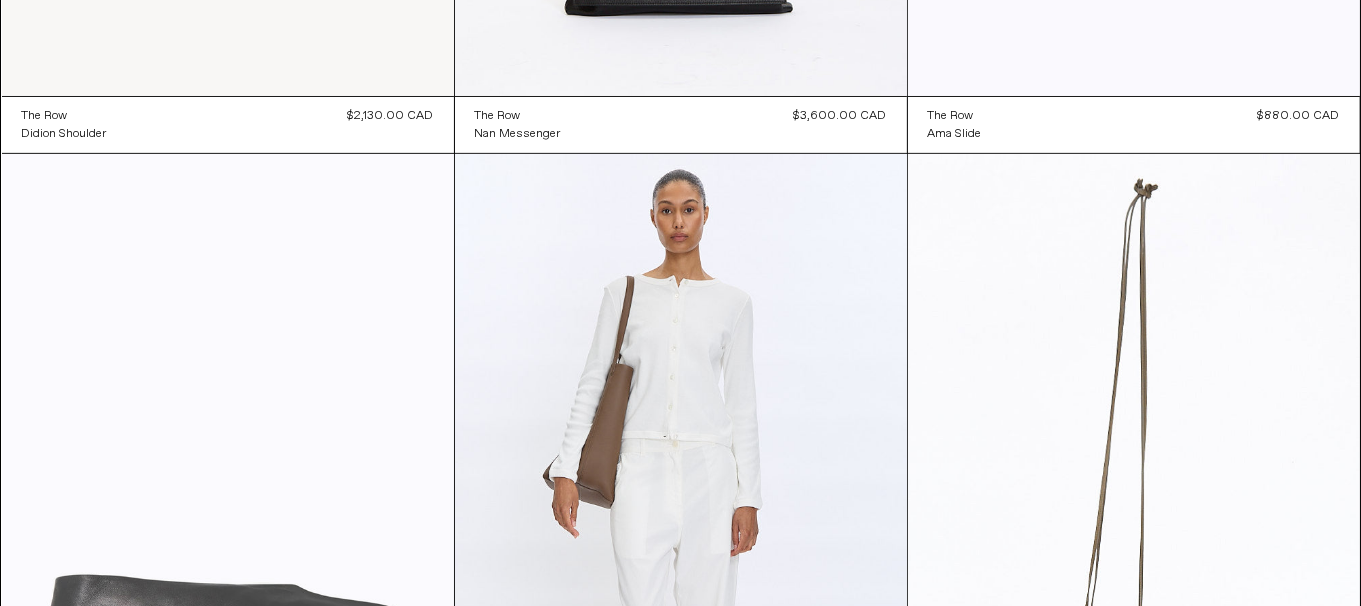 click at bounding box center [228, 493] 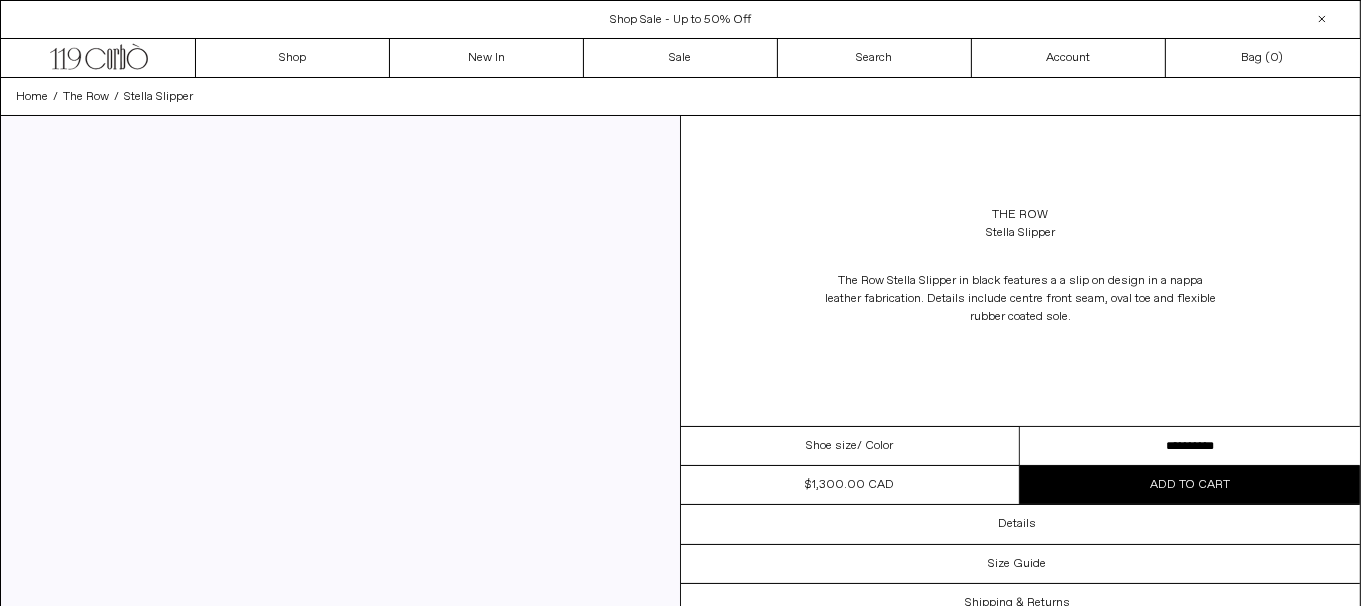 scroll, scrollTop: 0, scrollLeft: 0, axis: both 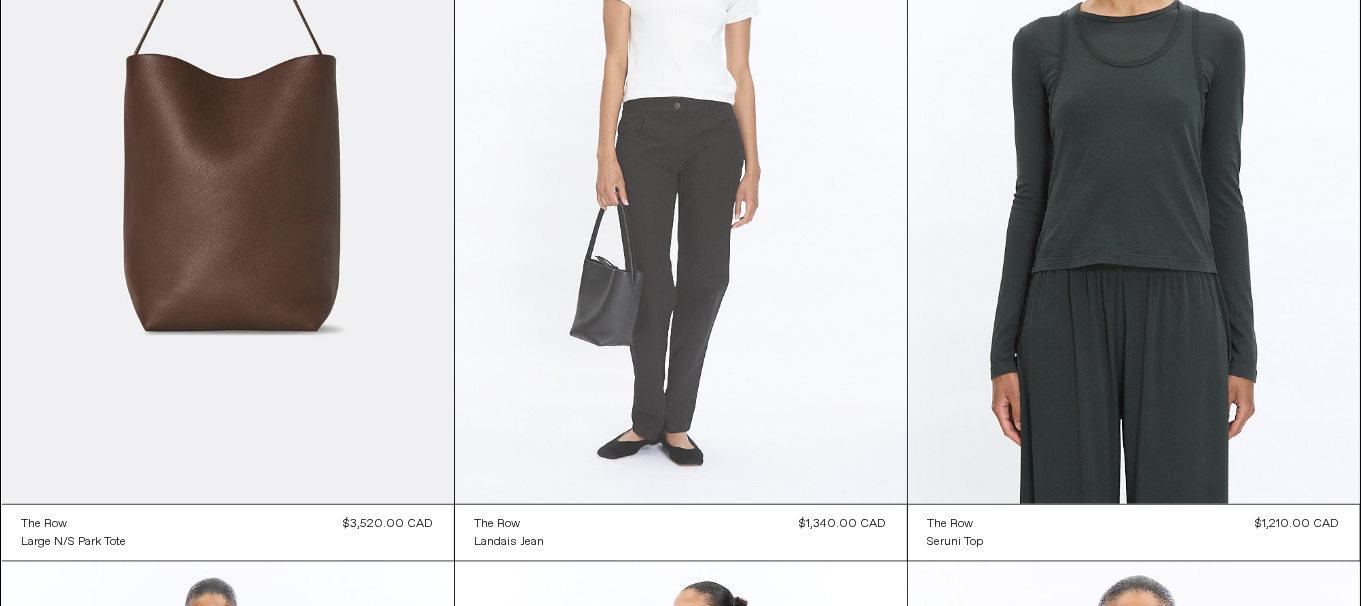 click at bounding box center [681, 165] 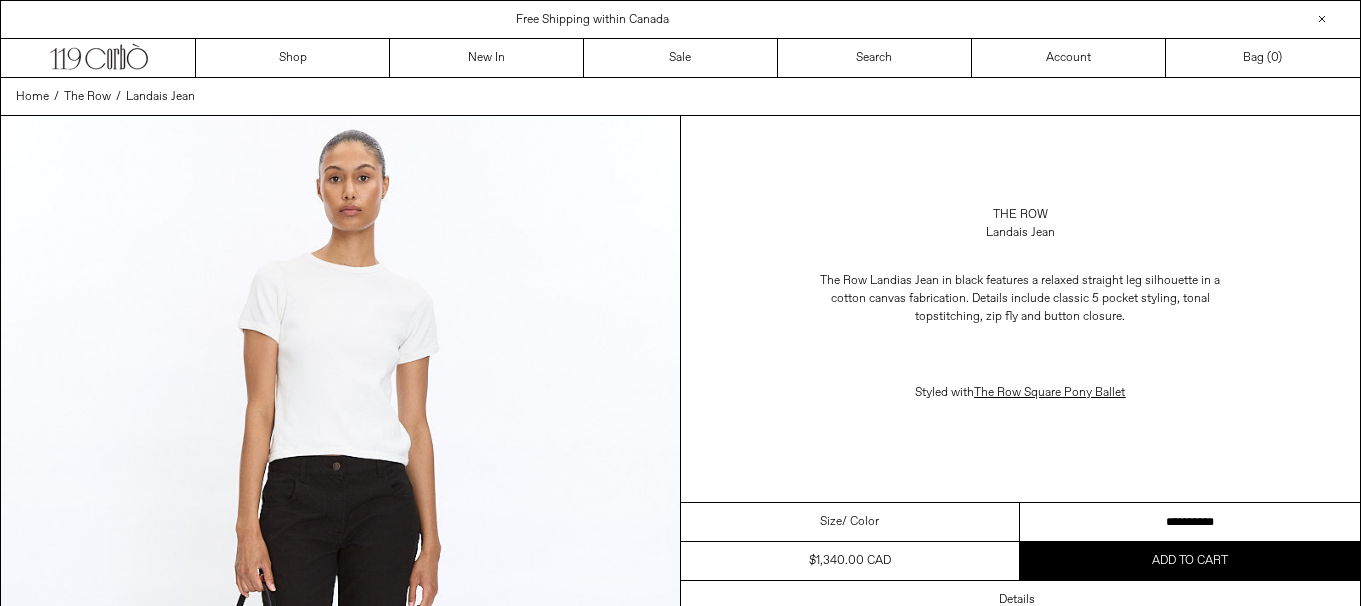 scroll, scrollTop: 0, scrollLeft: 0, axis: both 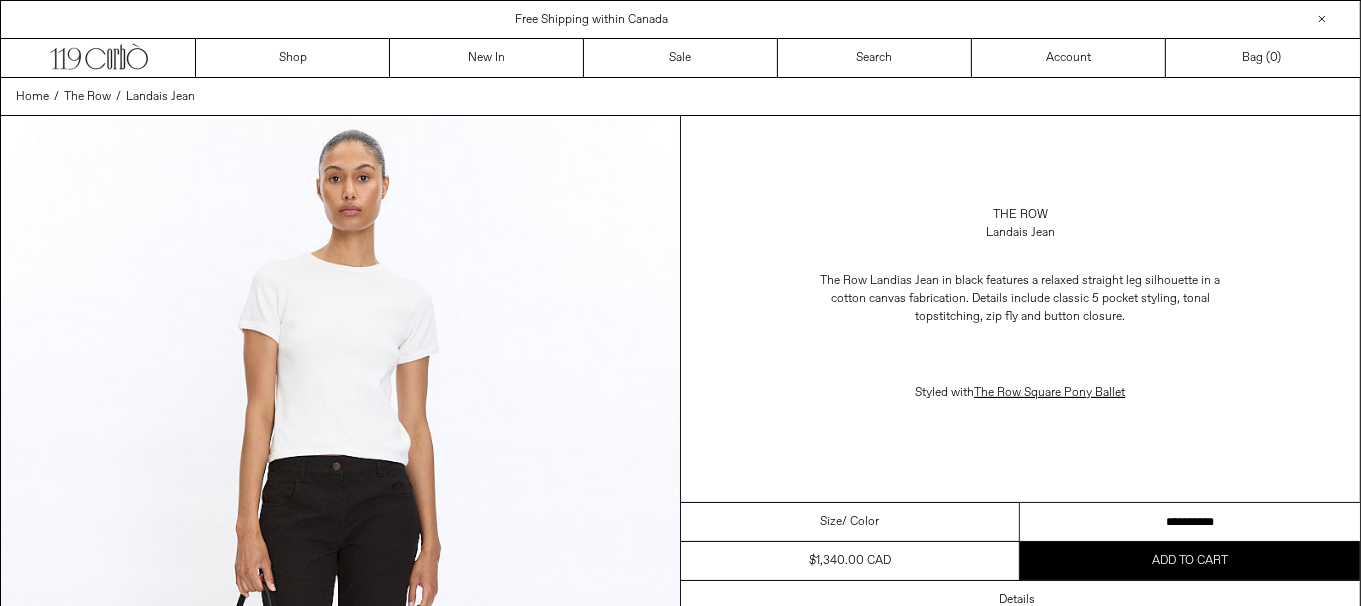 click on "**********" at bounding box center (1190, 522) 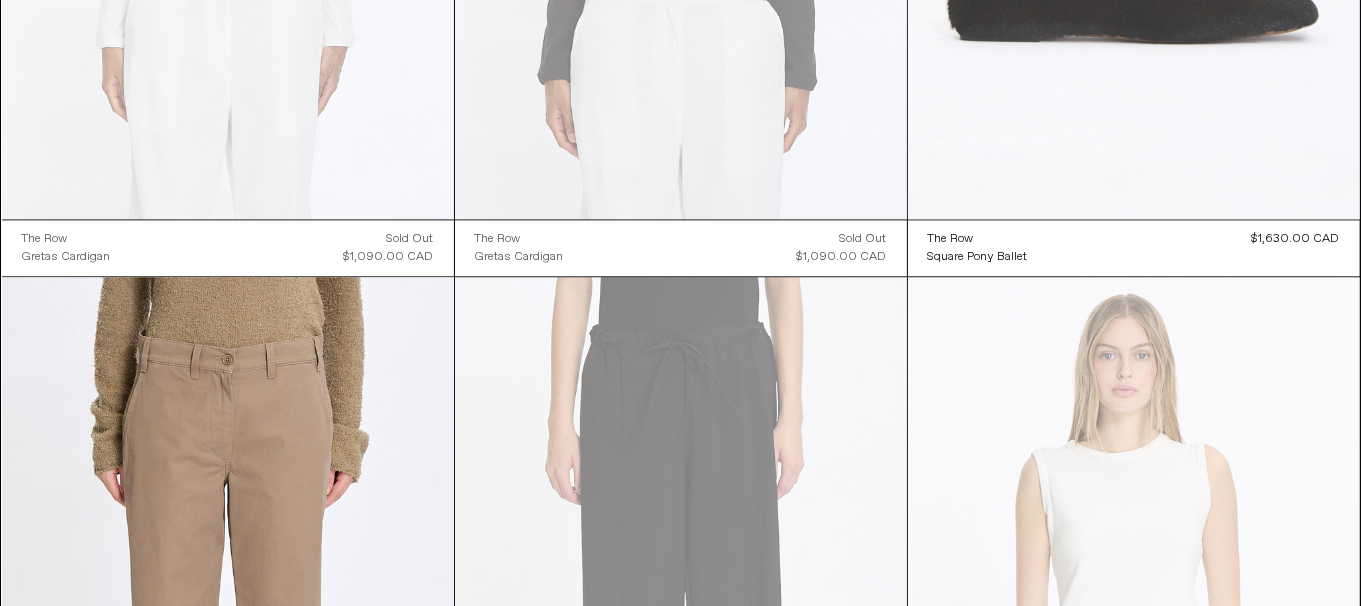 scroll, scrollTop: 4099, scrollLeft: 0, axis: vertical 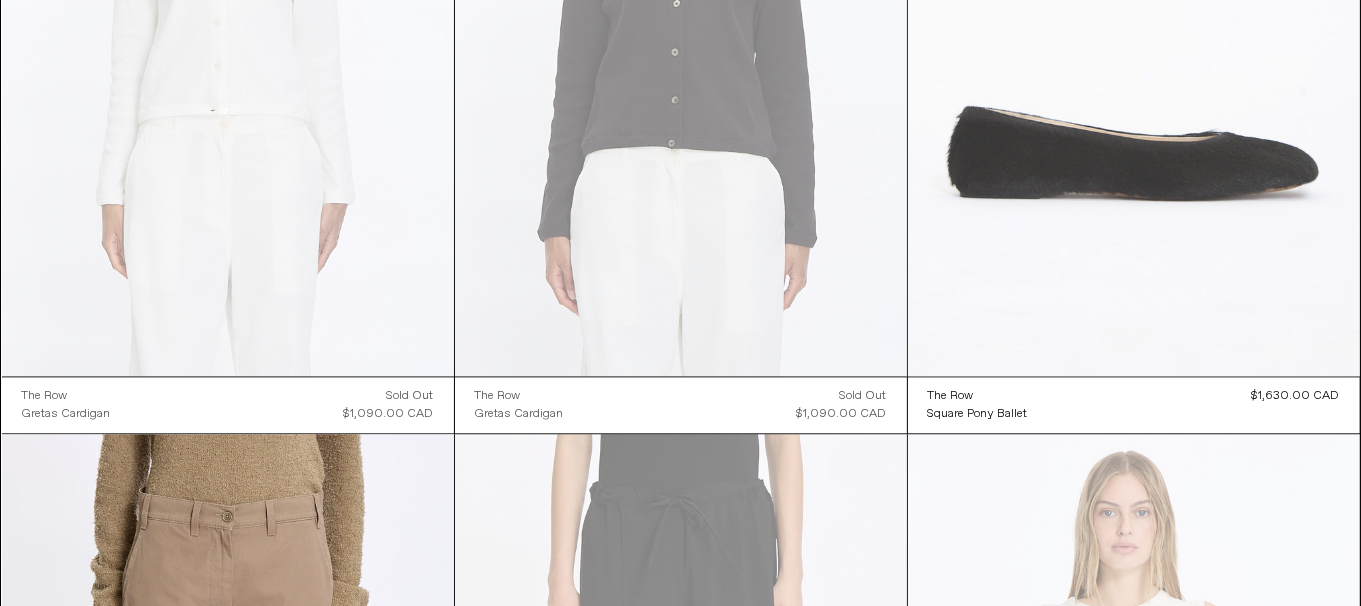 click at bounding box center [1134, 37] 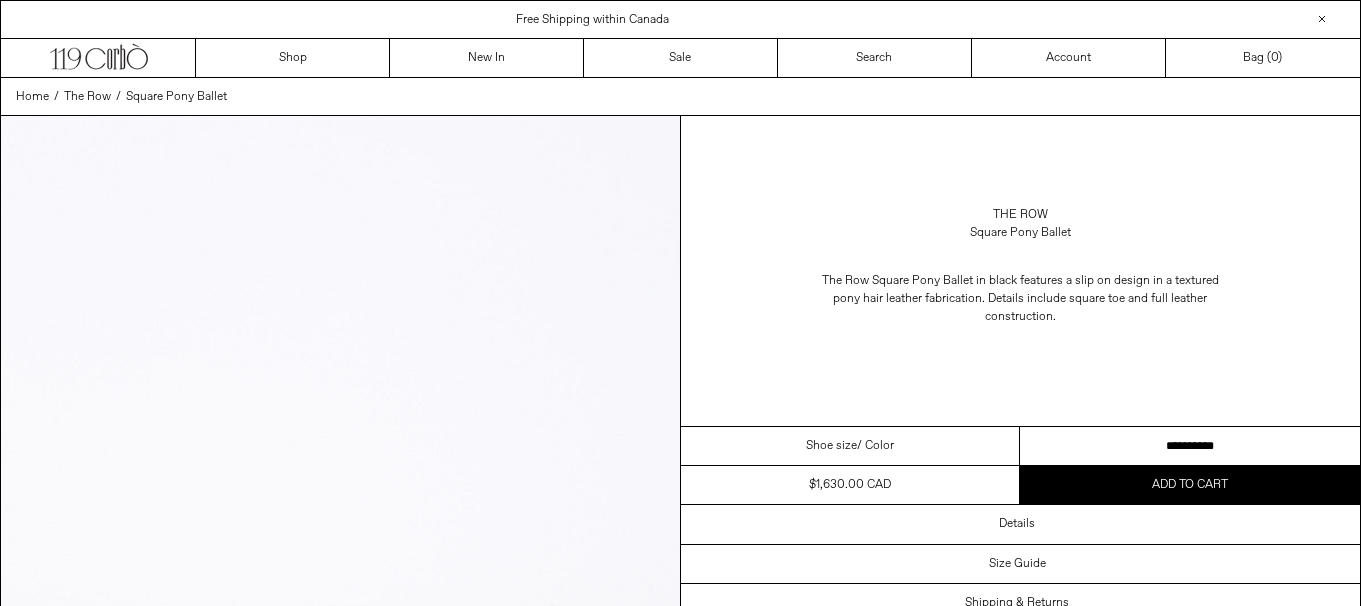 scroll, scrollTop: 0, scrollLeft: 0, axis: both 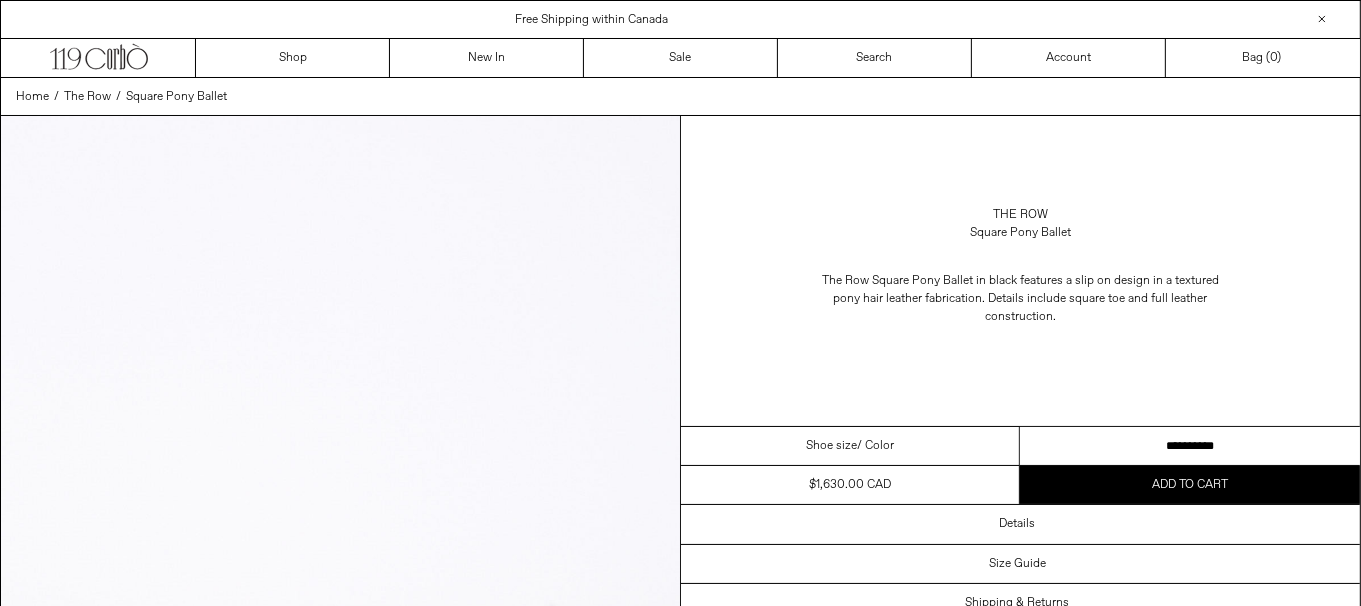 click on "**********" at bounding box center [1190, 446] 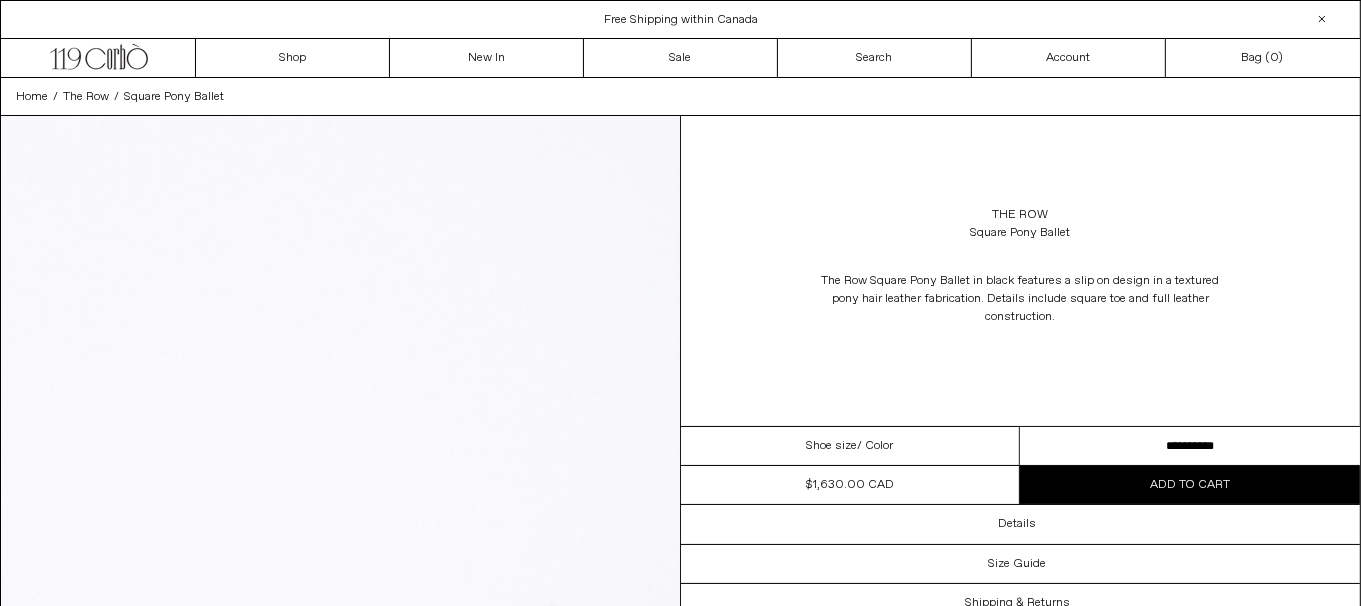 scroll, scrollTop: 0, scrollLeft: 0, axis: both 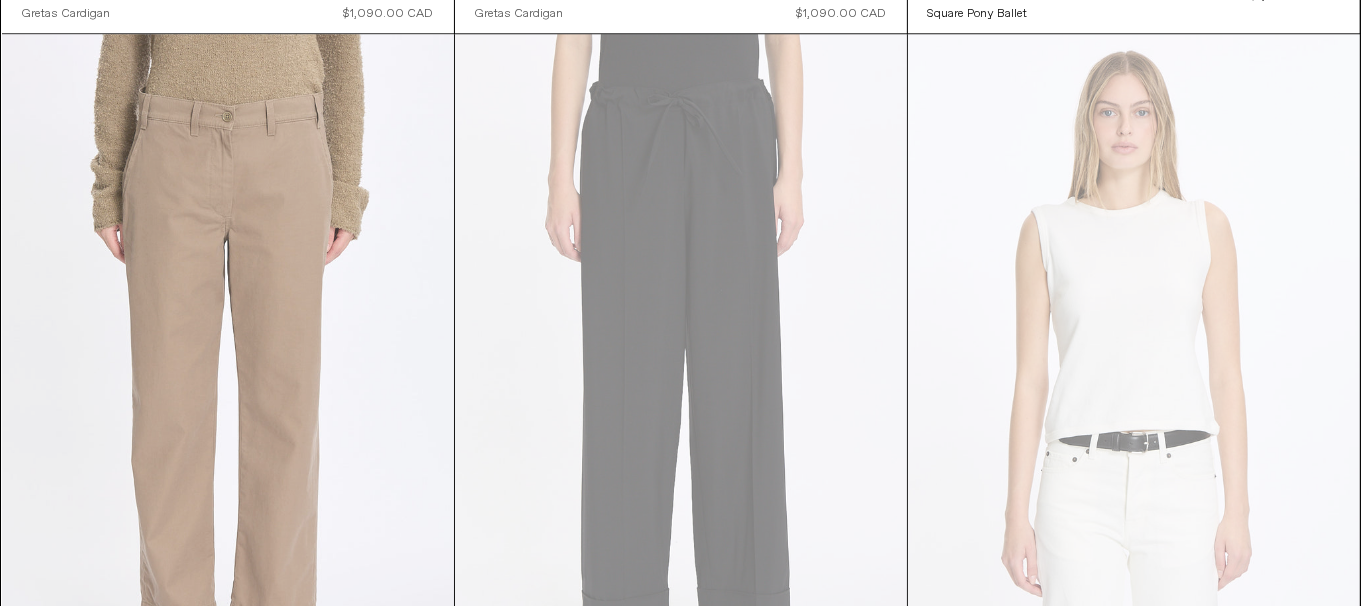 click at bounding box center [228, 373] 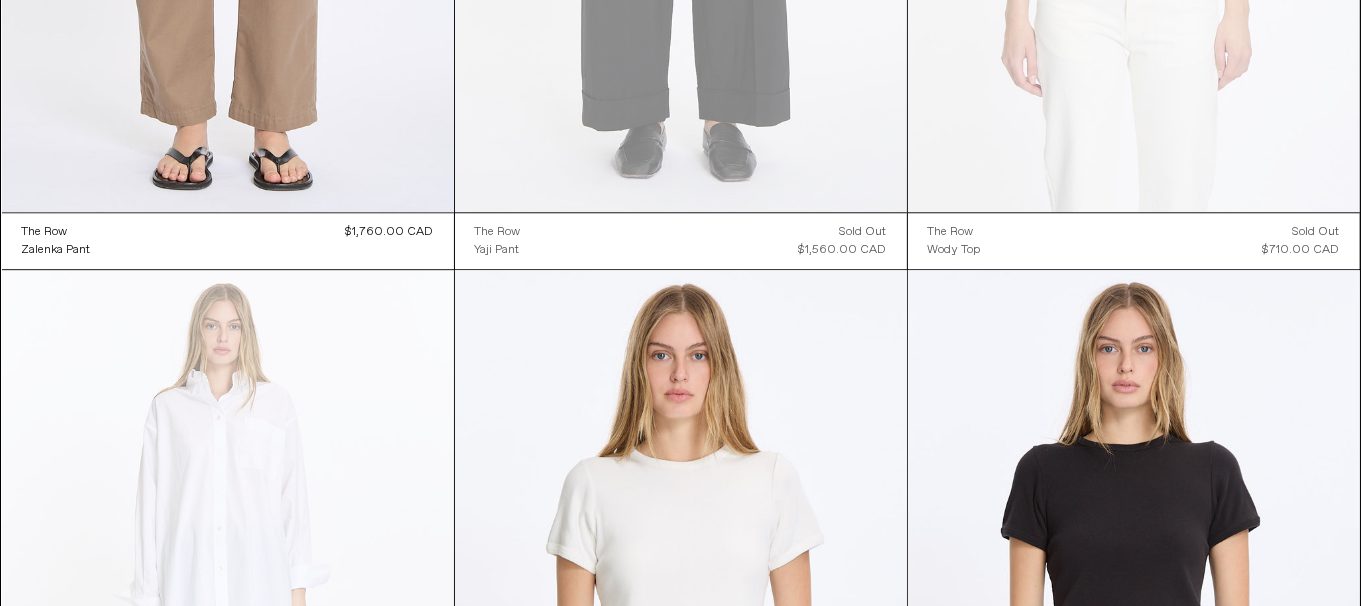 scroll, scrollTop: 5499, scrollLeft: 0, axis: vertical 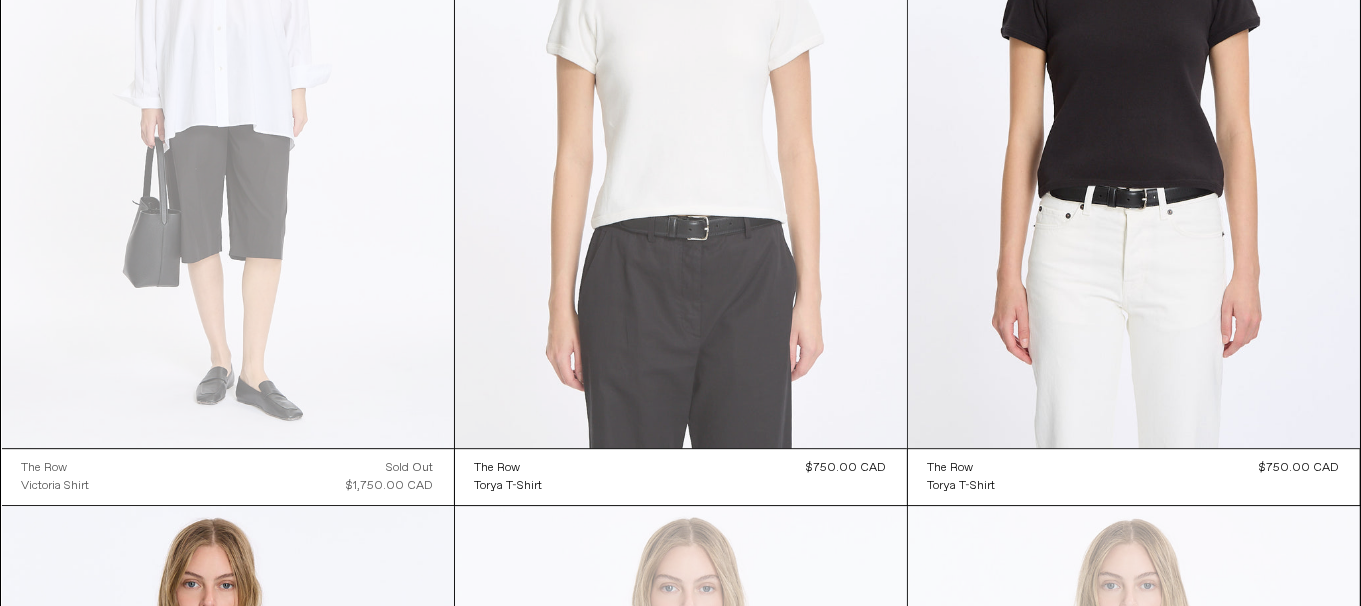 click at bounding box center (681, 109) 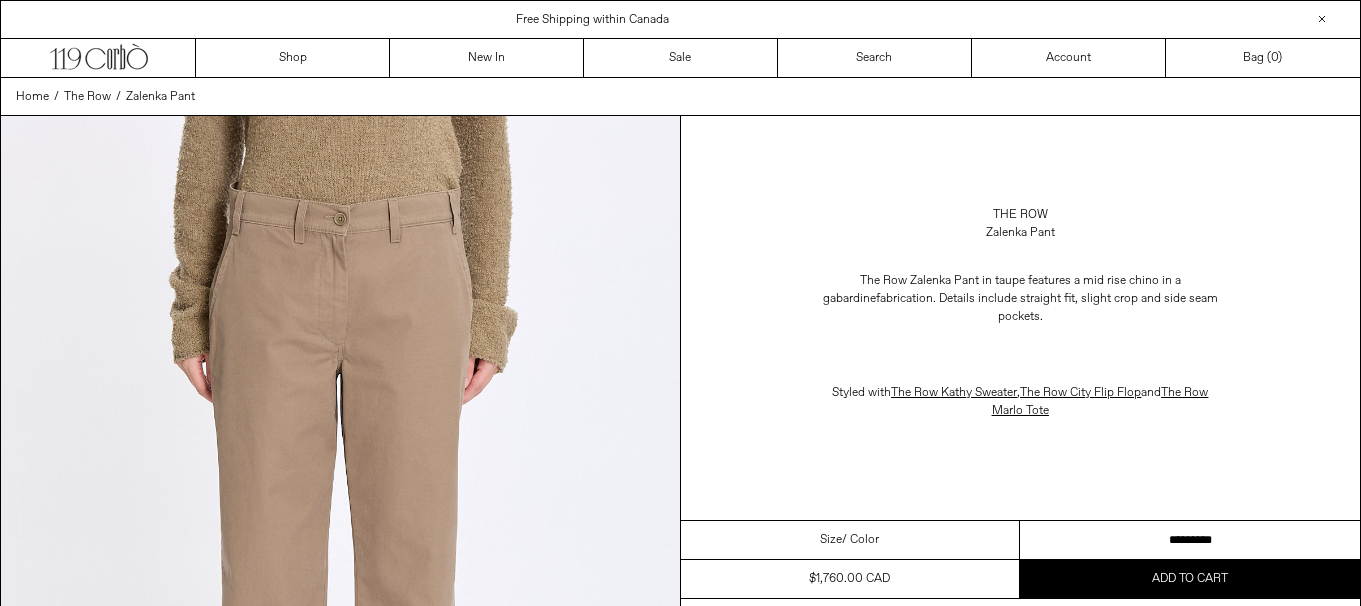 scroll, scrollTop: 0, scrollLeft: 0, axis: both 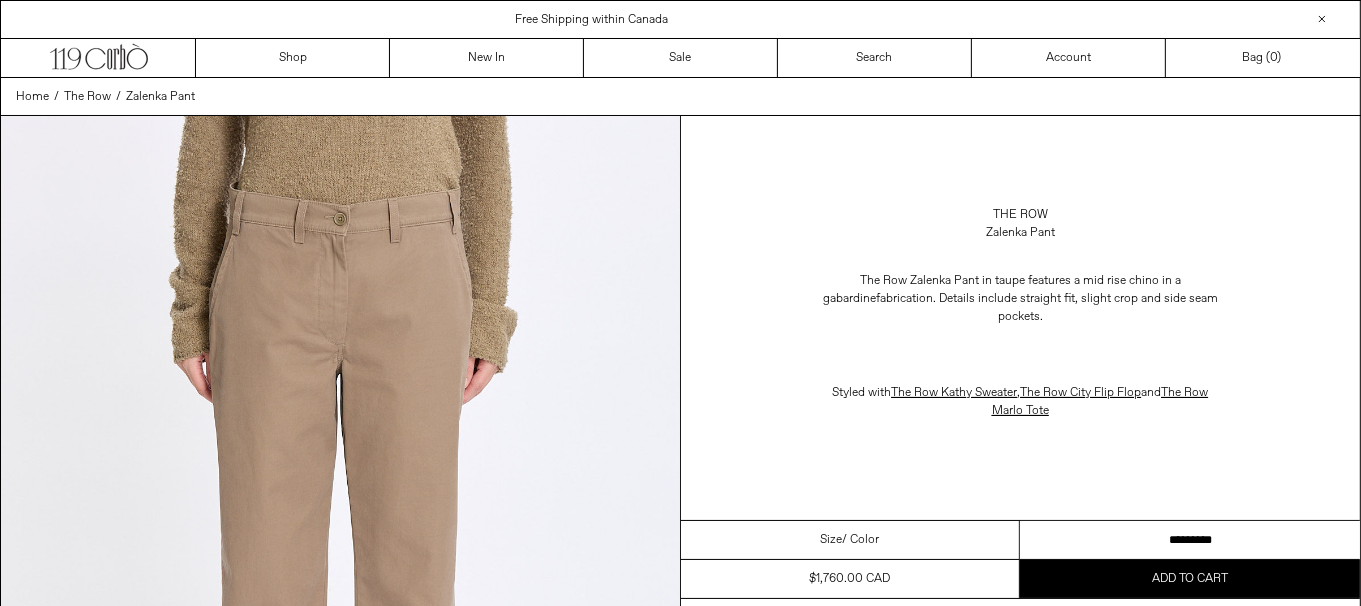 click on "**********" at bounding box center [1190, 540] 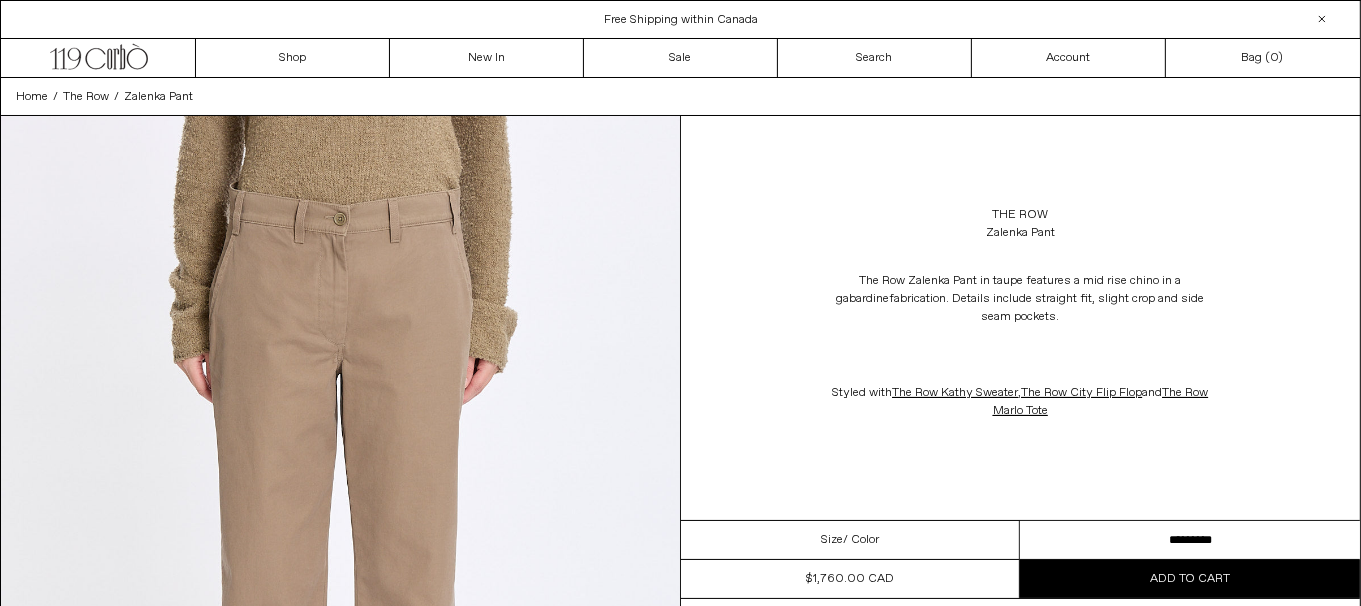 scroll, scrollTop: 0, scrollLeft: 0, axis: both 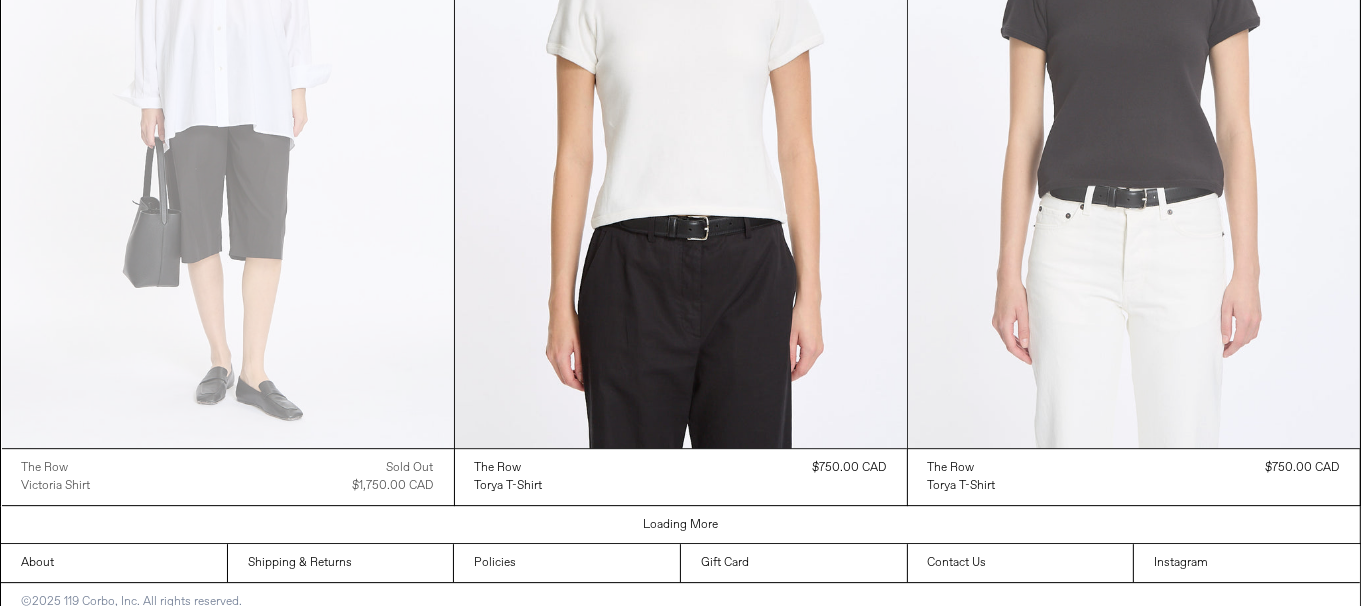 click at bounding box center (1134, 109) 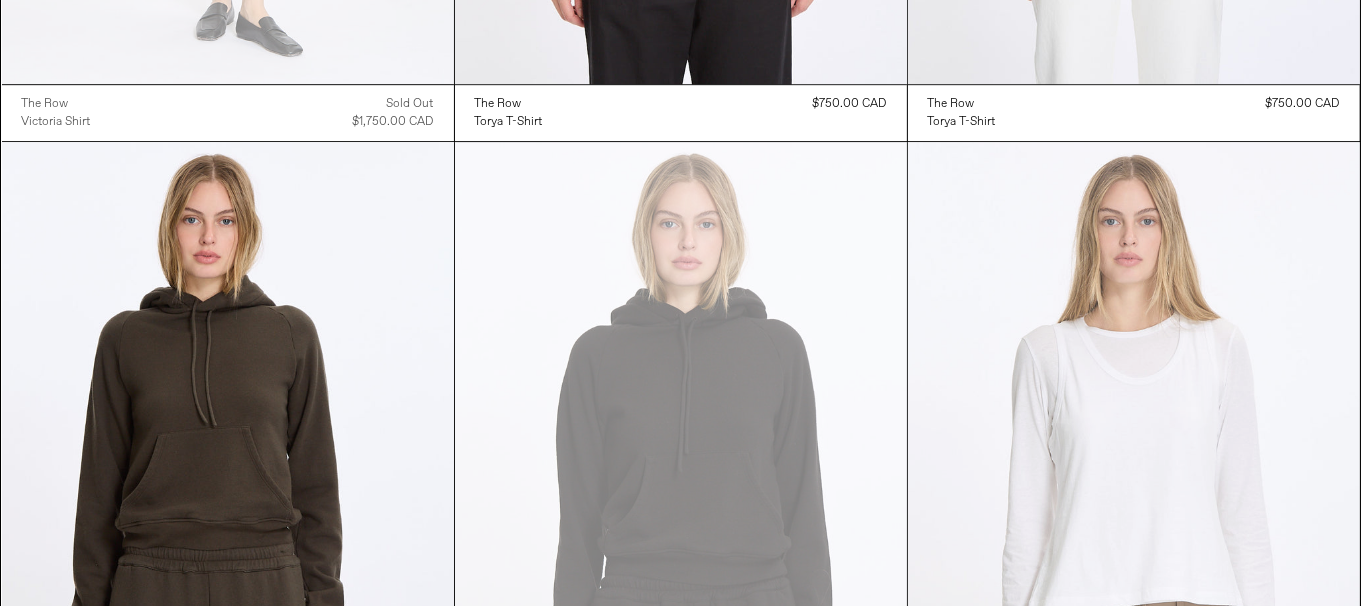 scroll, scrollTop: 6015, scrollLeft: 0, axis: vertical 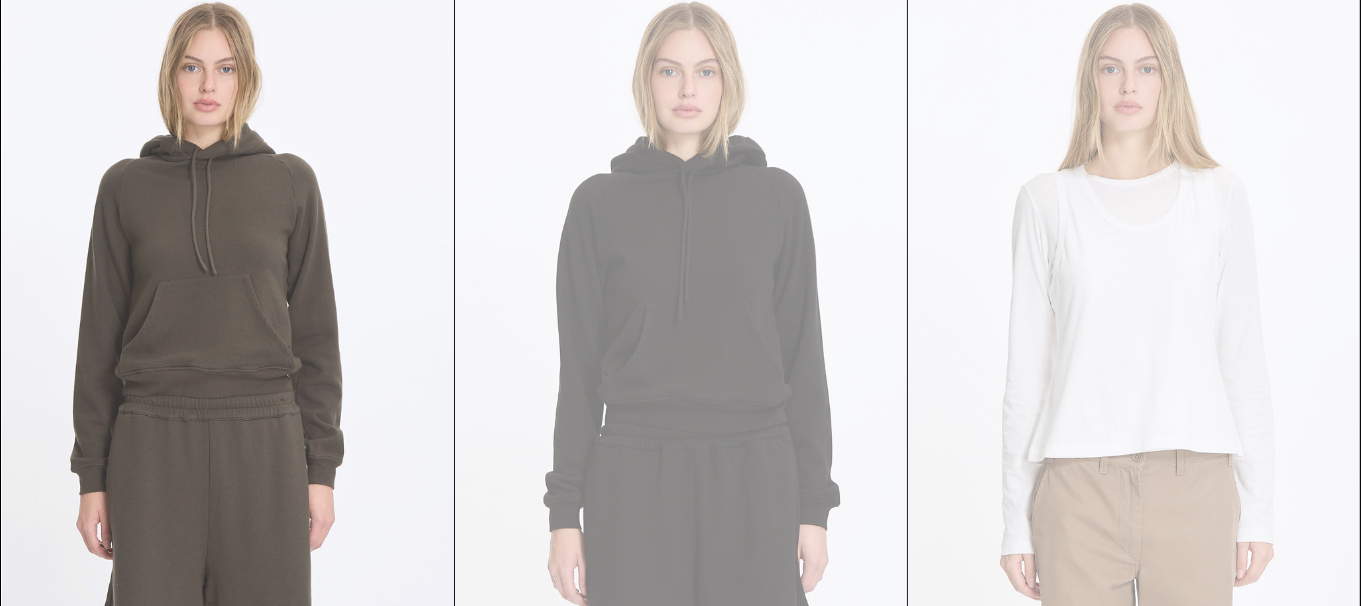 click at bounding box center (228, 329) 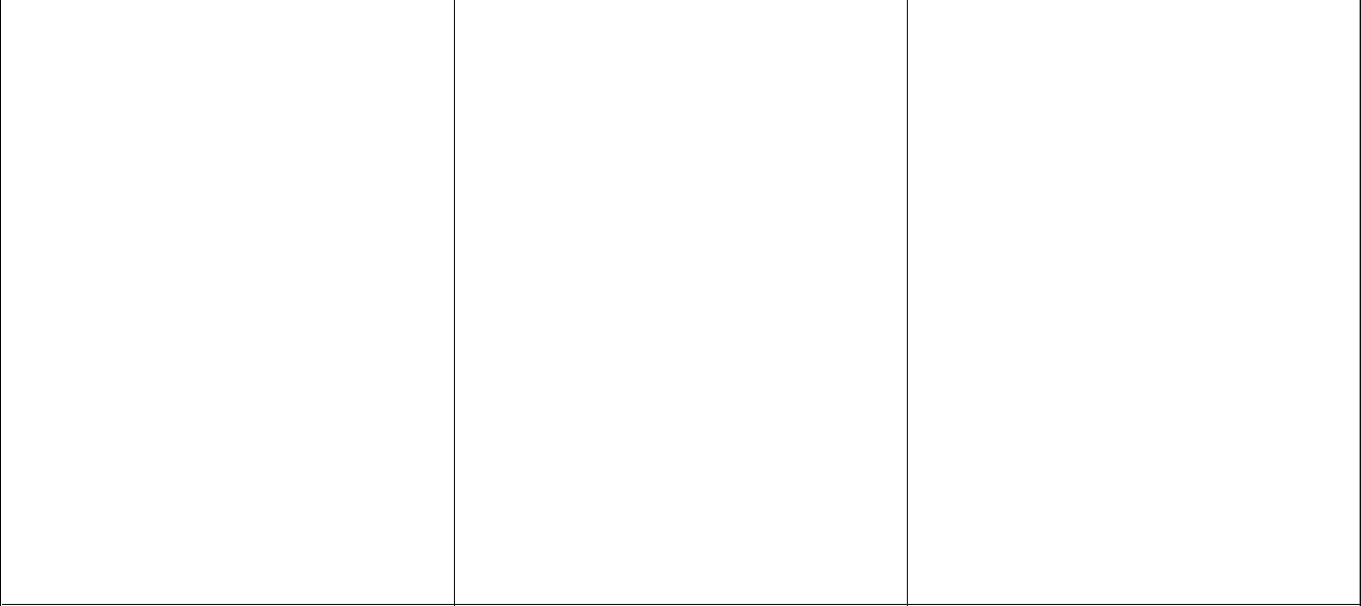 scroll, scrollTop: 7015, scrollLeft: 0, axis: vertical 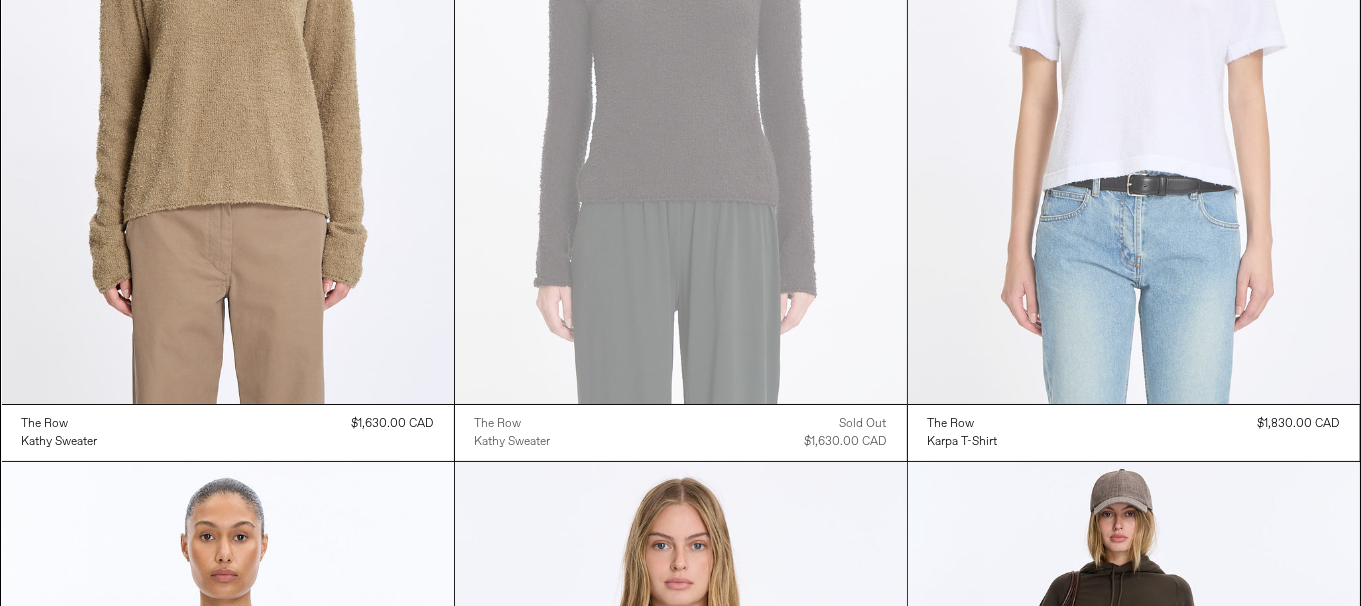 click at bounding box center (1134, 65) 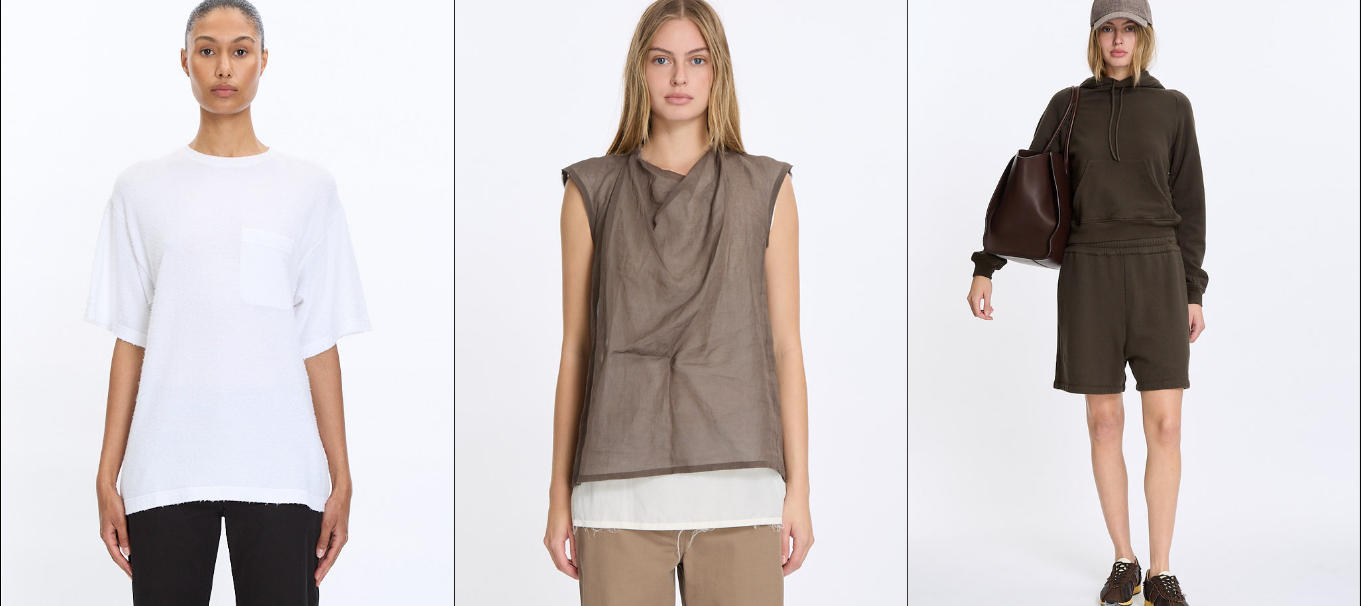 scroll, scrollTop: 7615, scrollLeft: 0, axis: vertical 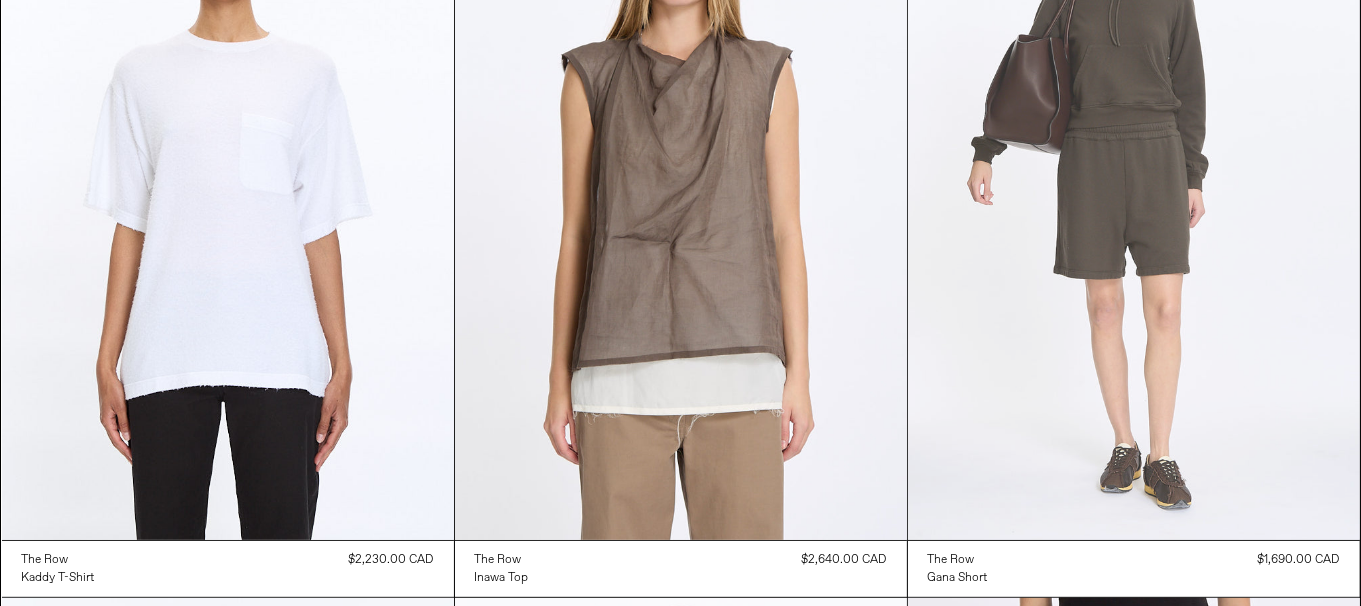 click at bounding box center [1134, 201] 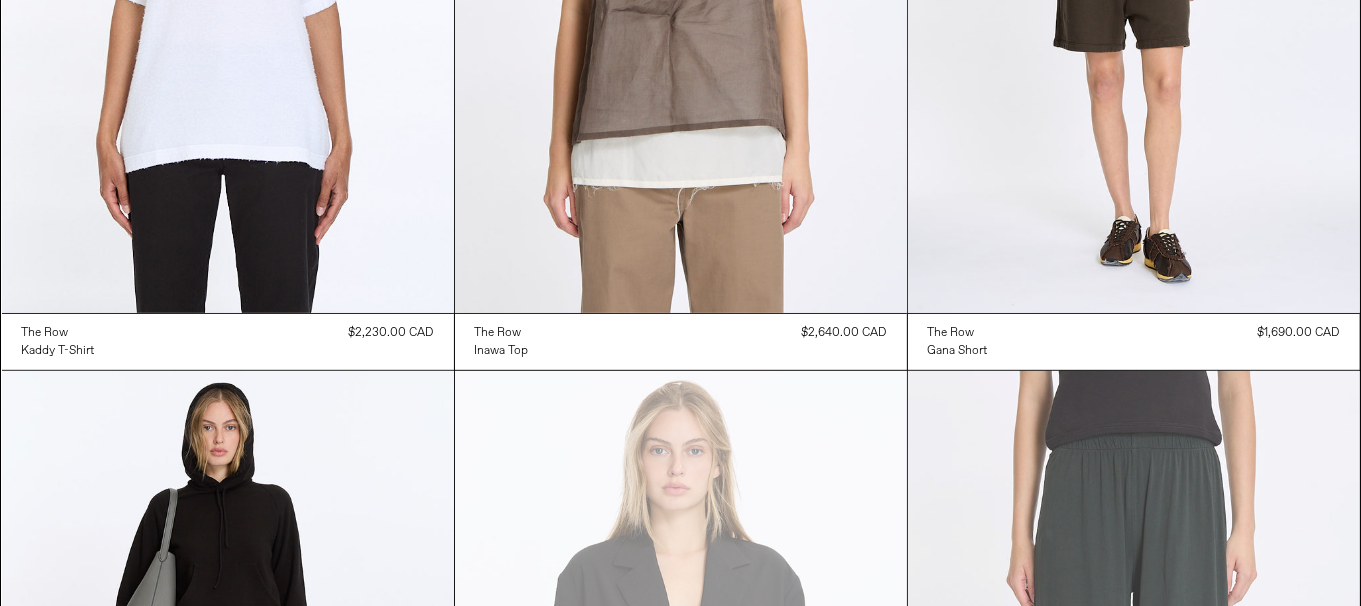 scroll, scrollTop: 8215, scrollLeft: 0, axis: vertical 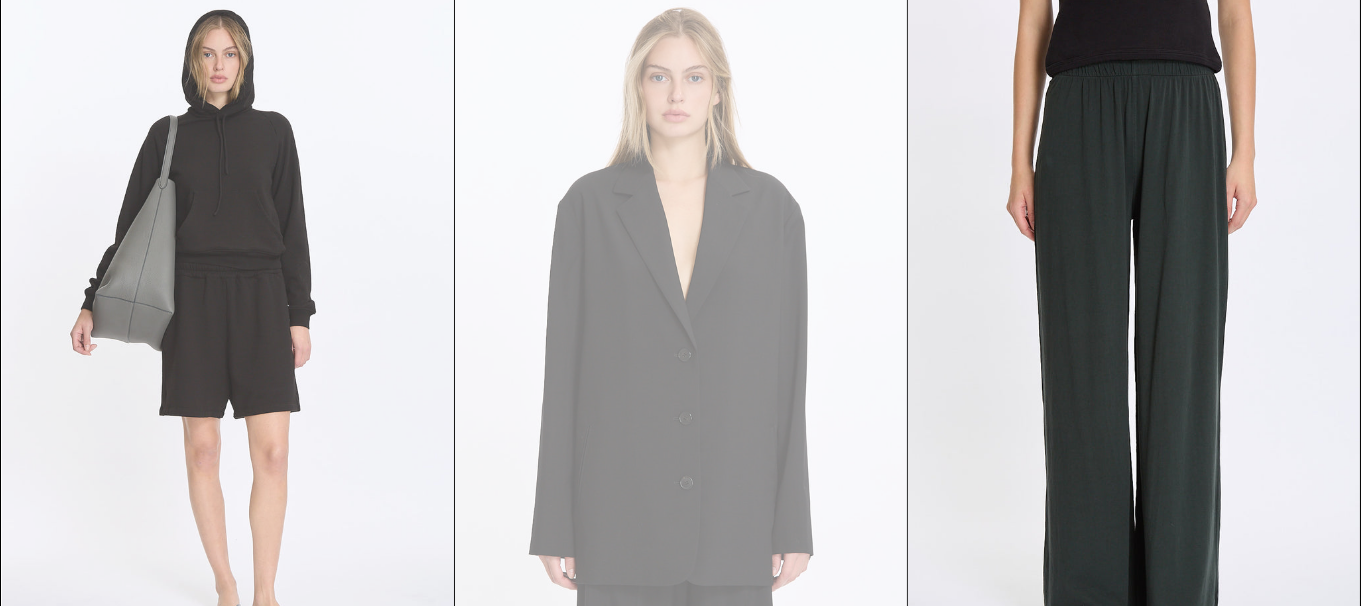 click at bounding box center (228, 337) 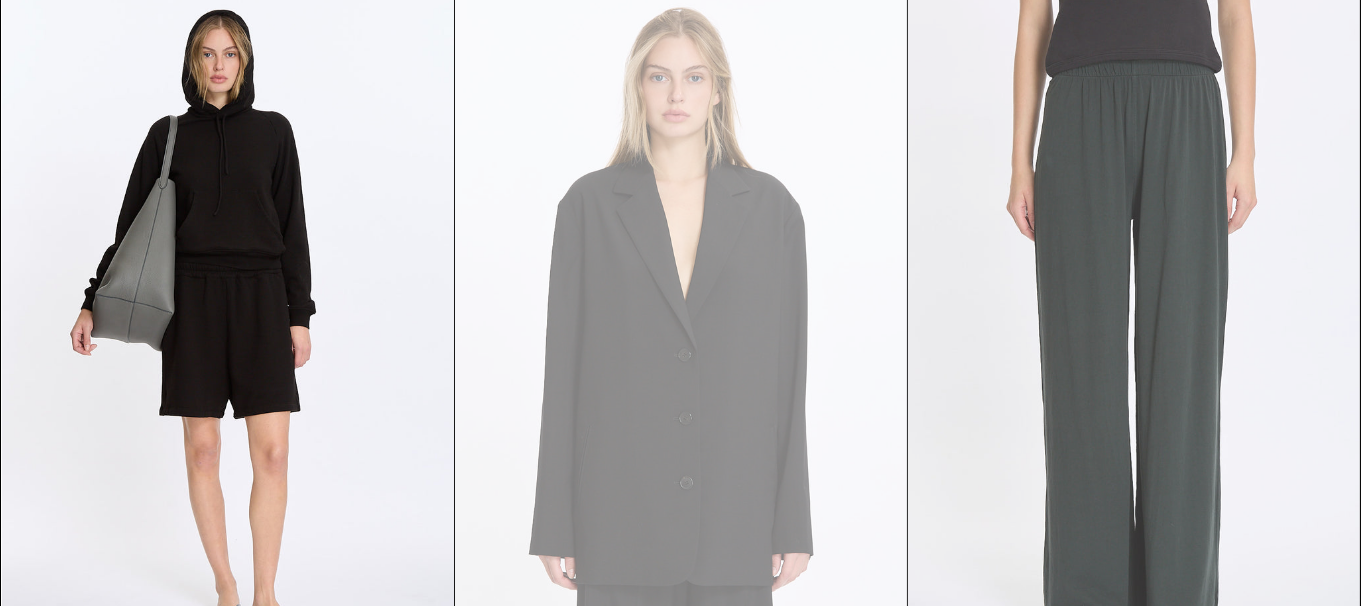 click at bounding box center [1134, 337] 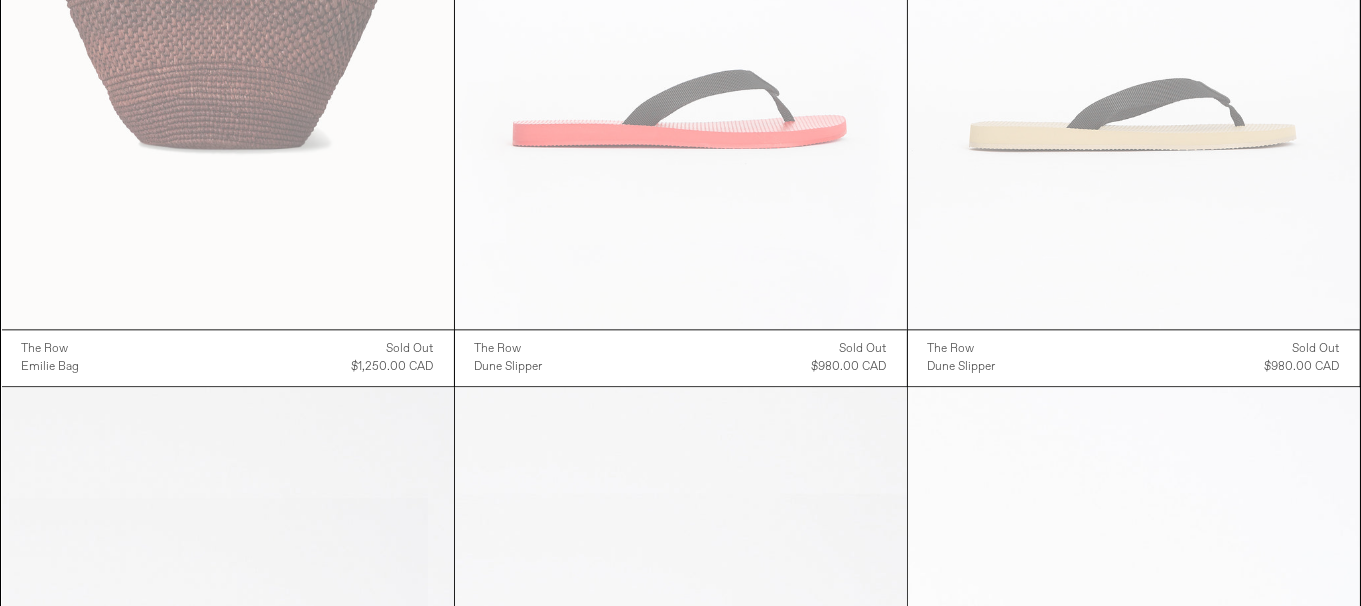 scroll, scrollTop: 12006, scrollLeft: 0, axis: vertical 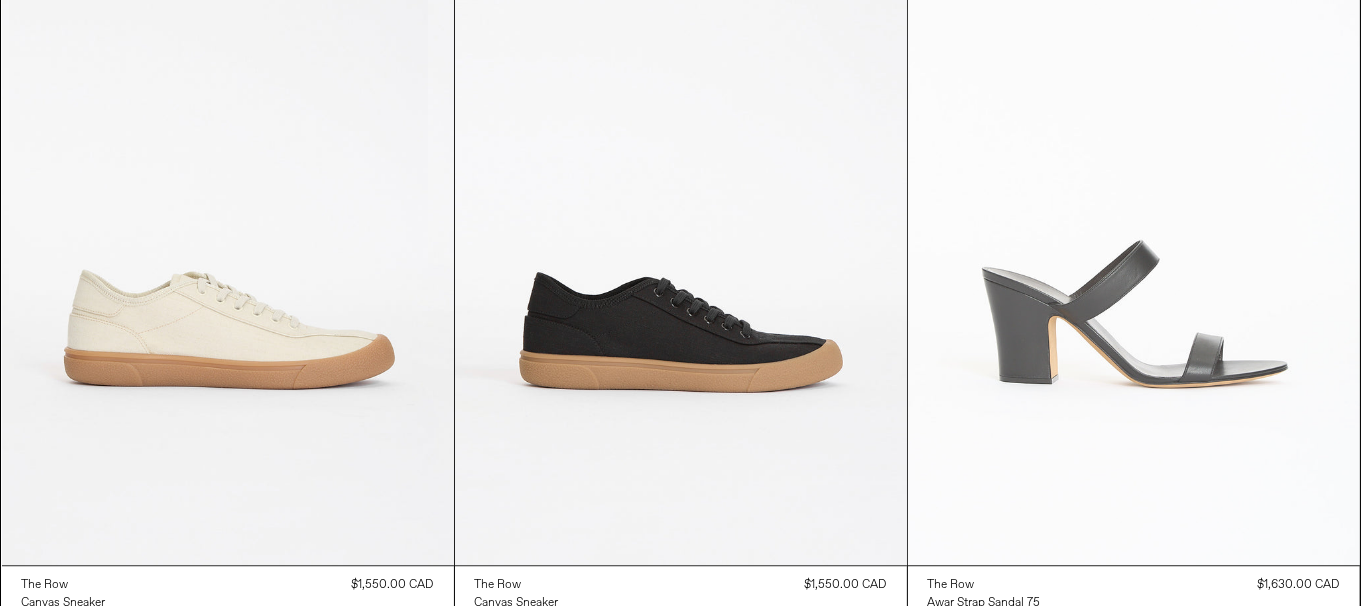 click at bounding box center [1134, 226] 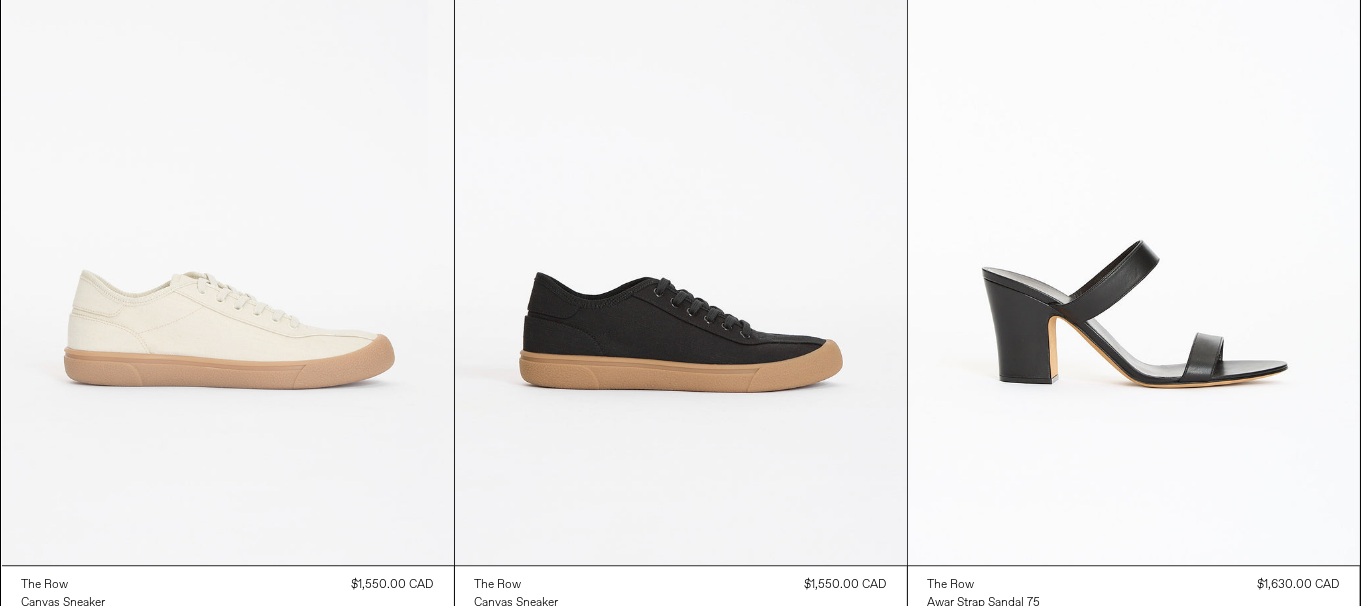 click at bounding box center (228, 226) 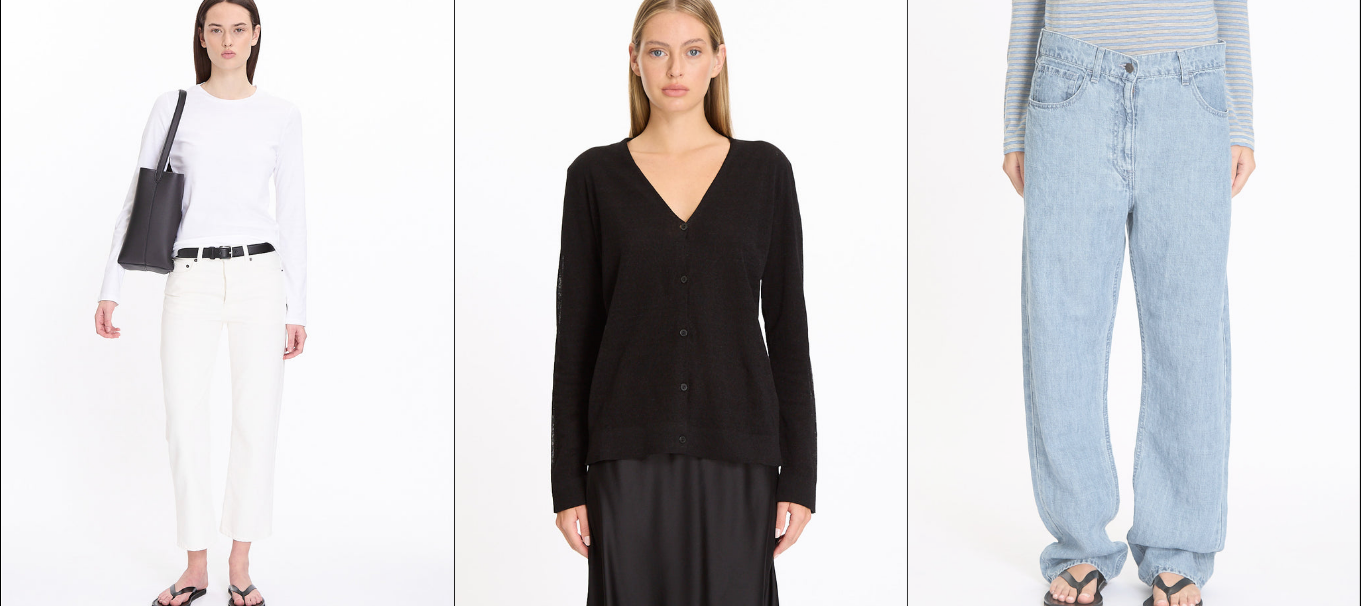 scroll, scrollTop: 12706, scrollLeft: 0, axis: vertical 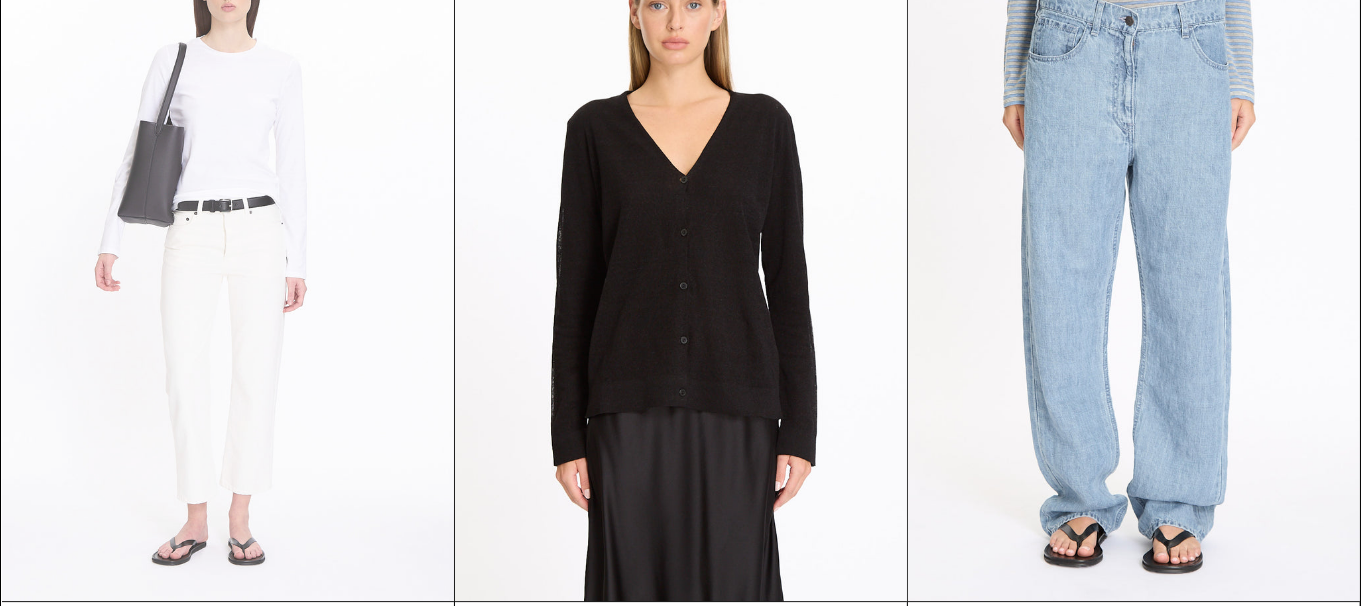click at bounding box center [228, 262] 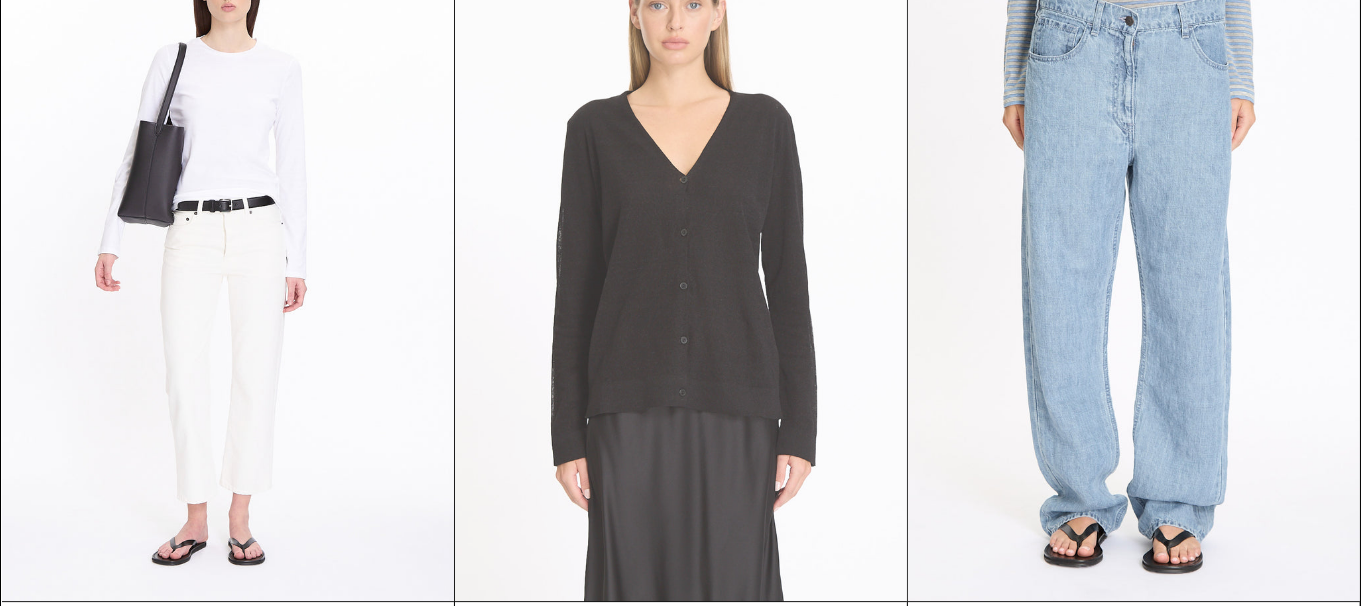 click at bounding box center [681, 262] 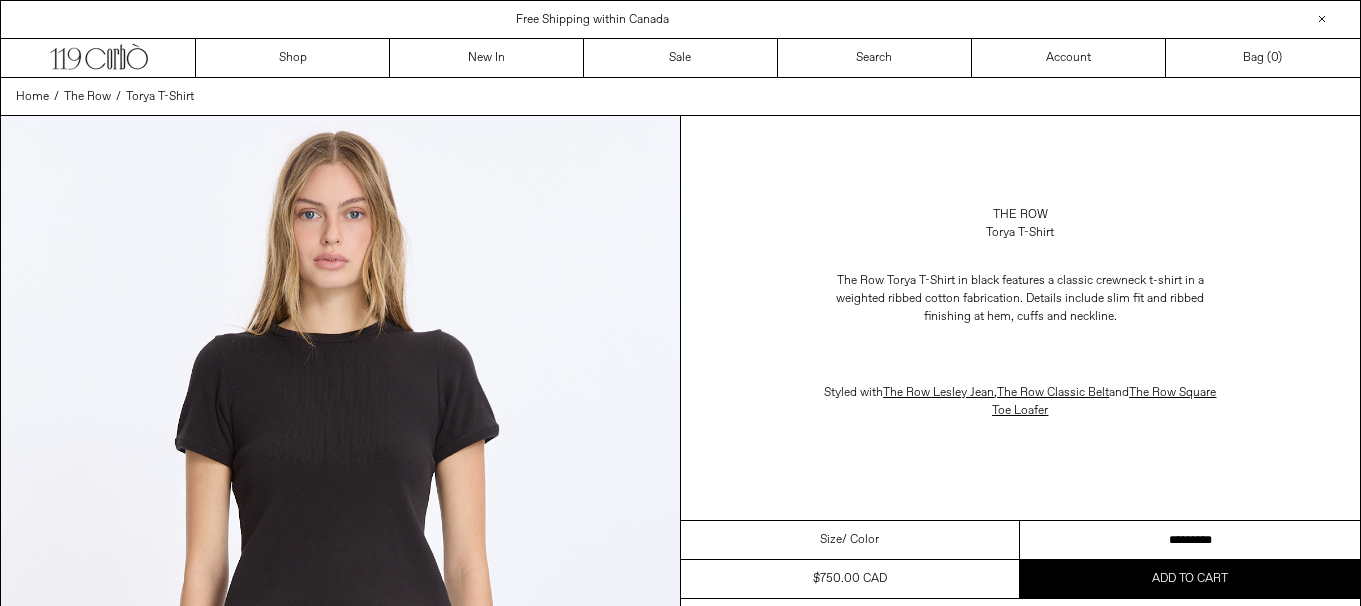 scroll, scrollTop: 0, scrollLeft: 0, axis: both 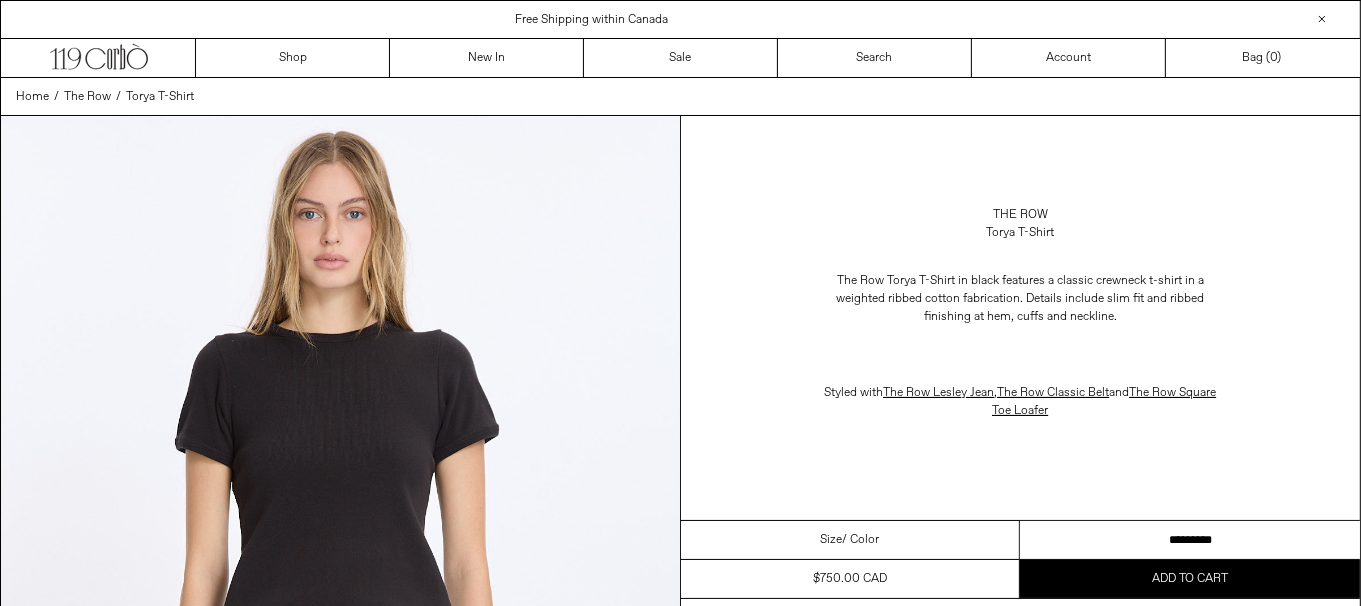 drag, startPoint x: 1195, startPoint y: 538, endPoint x: 1260, endPoint y: 541, distance: 65.06919 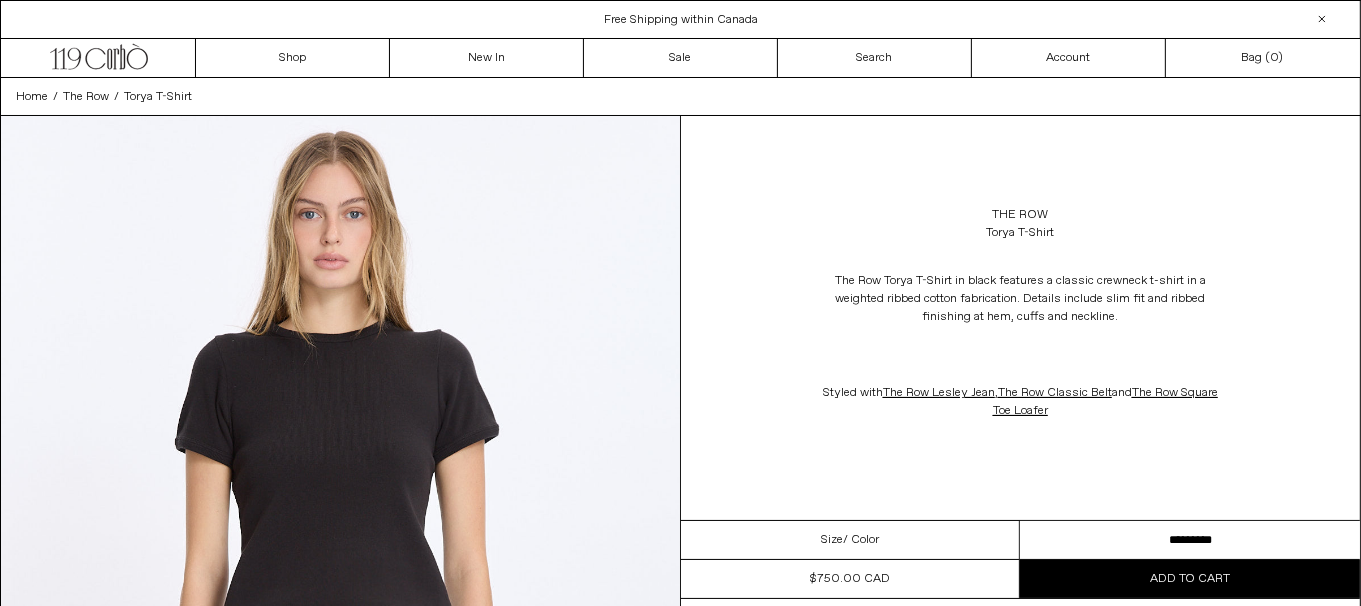 scroll, scrollTop: 0, scrollLeft: 0, axis: both 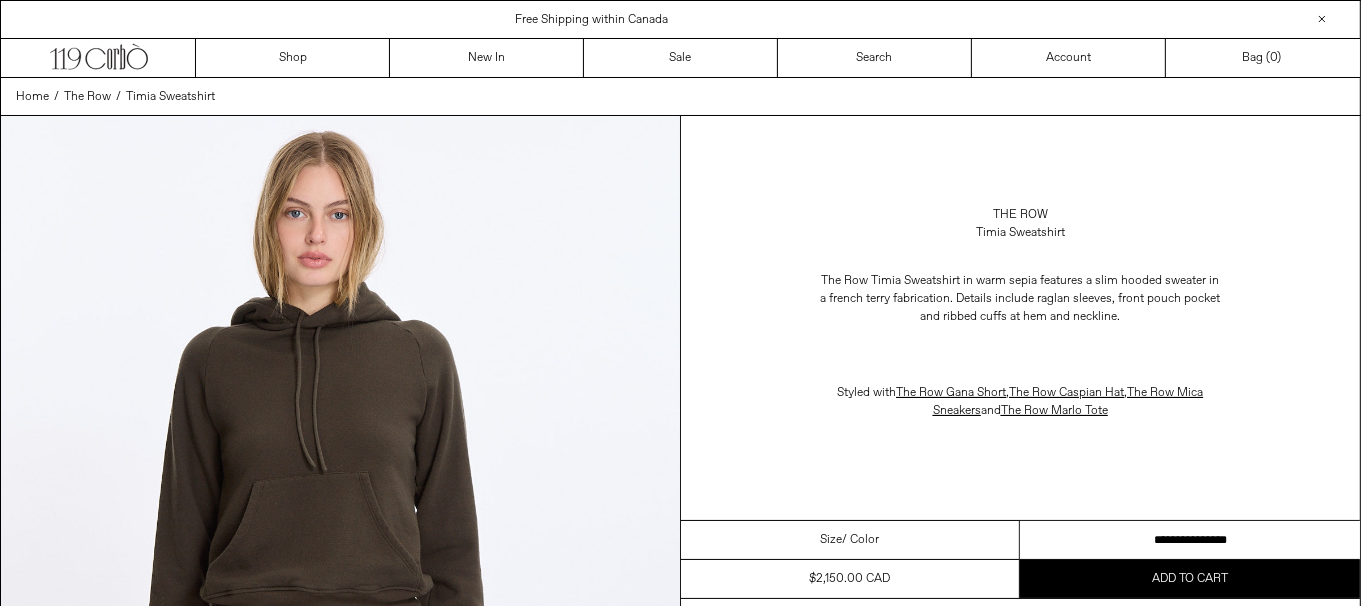 click on "**********" at bounding box center (1190, 540) 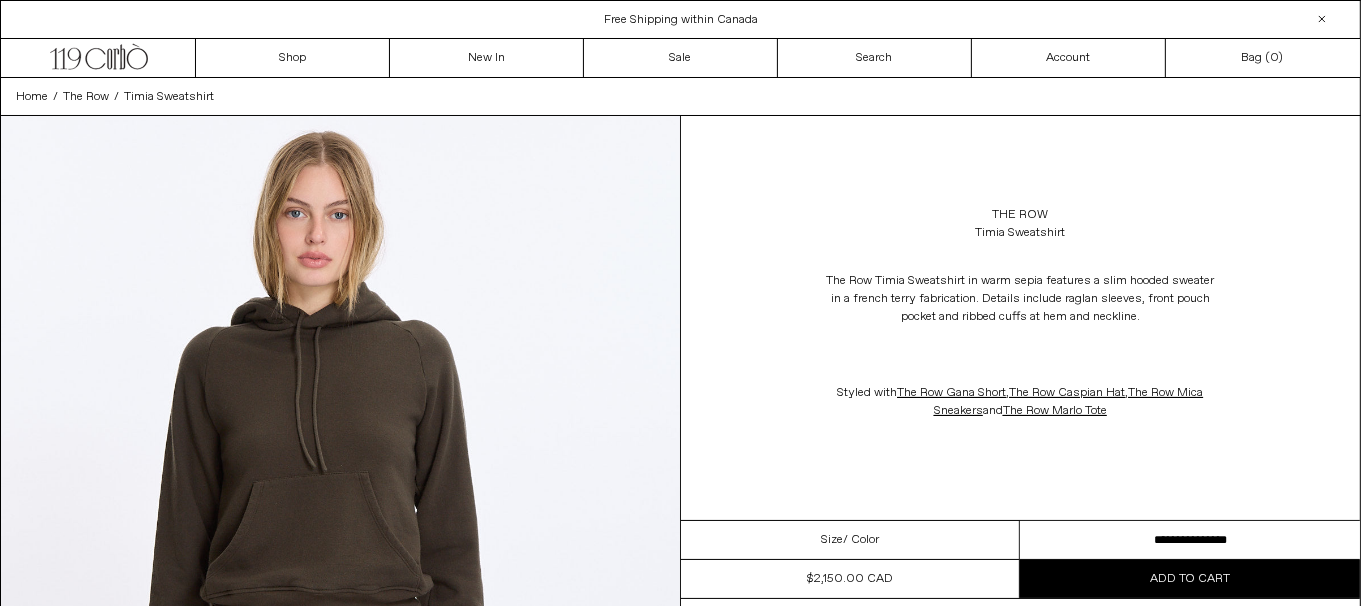 scroll, scrollTop: 0, scrollLeft: 0, axis: both 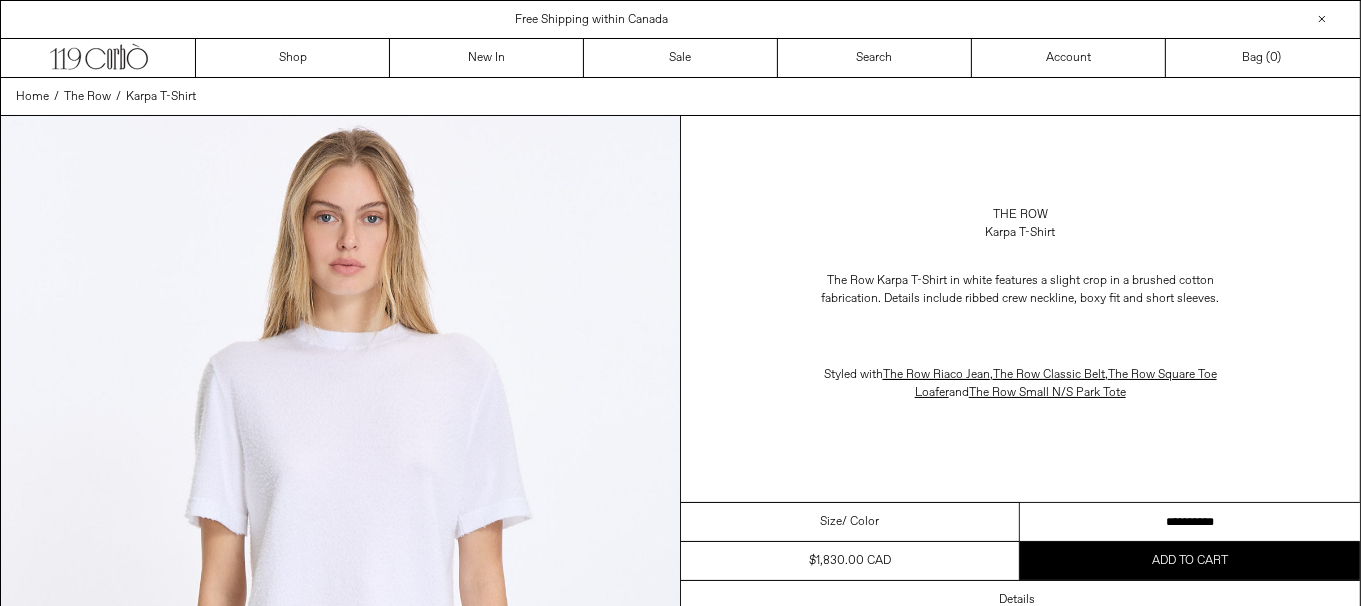 drag, startPoint x: 0, startPoint y: 0, endPoint x: 1139, endPoint y: 532, distance: 1257.1177 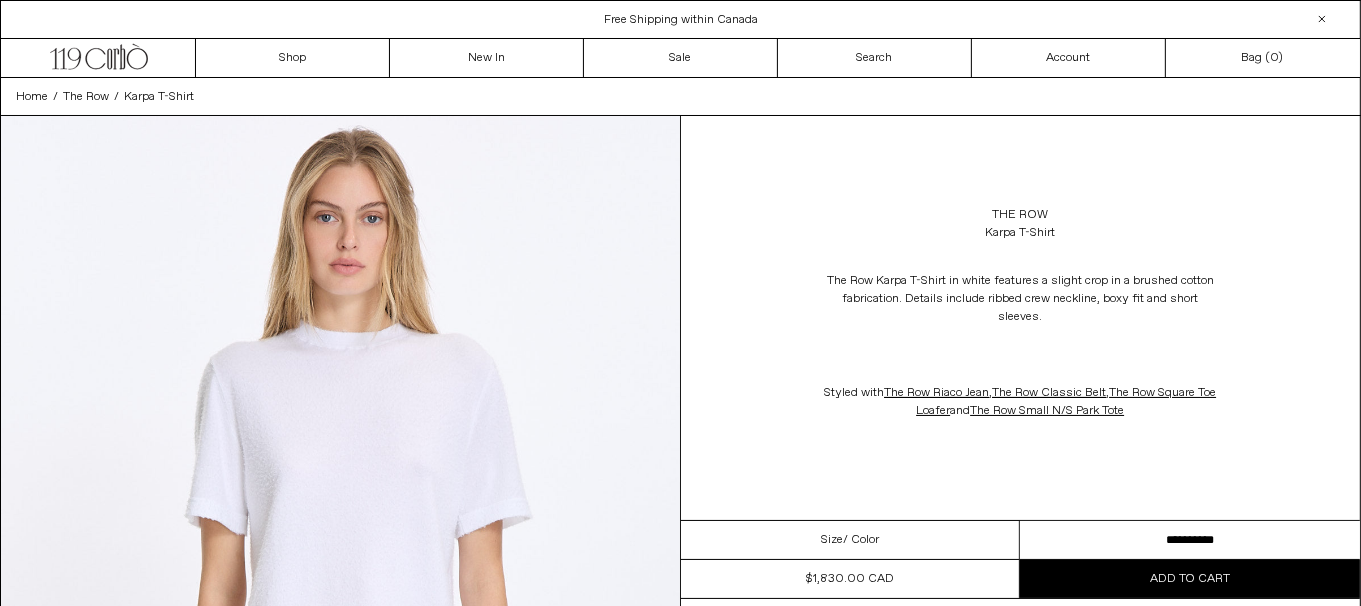 scroll, scrollTop: 0, scrollLeft: 0, axis: both 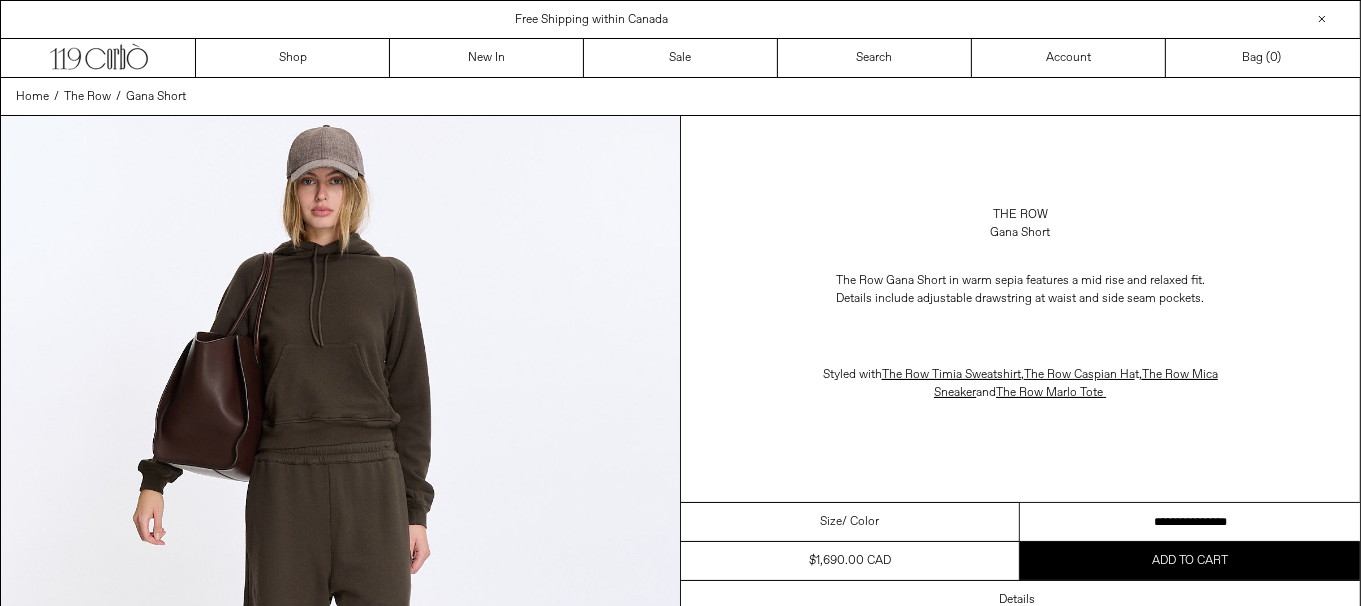 click on "**********" at bounding box center (1190, 522) 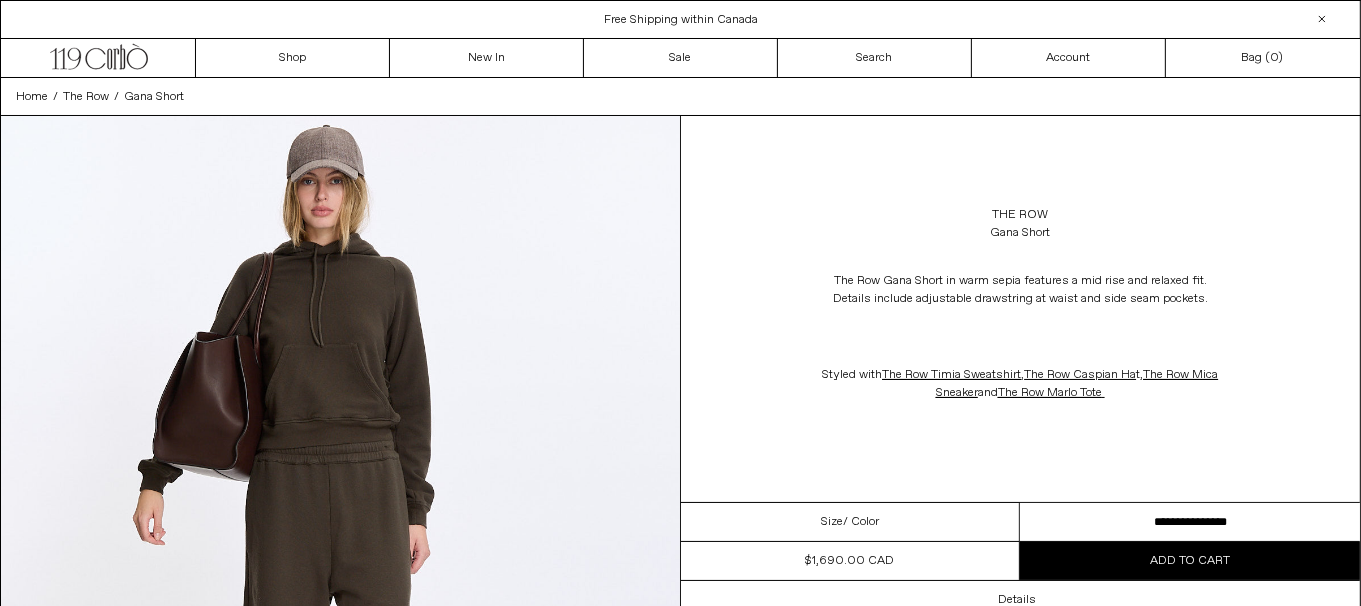 scroll, scrollTop: 0, scrollLeft: 0, axis: both 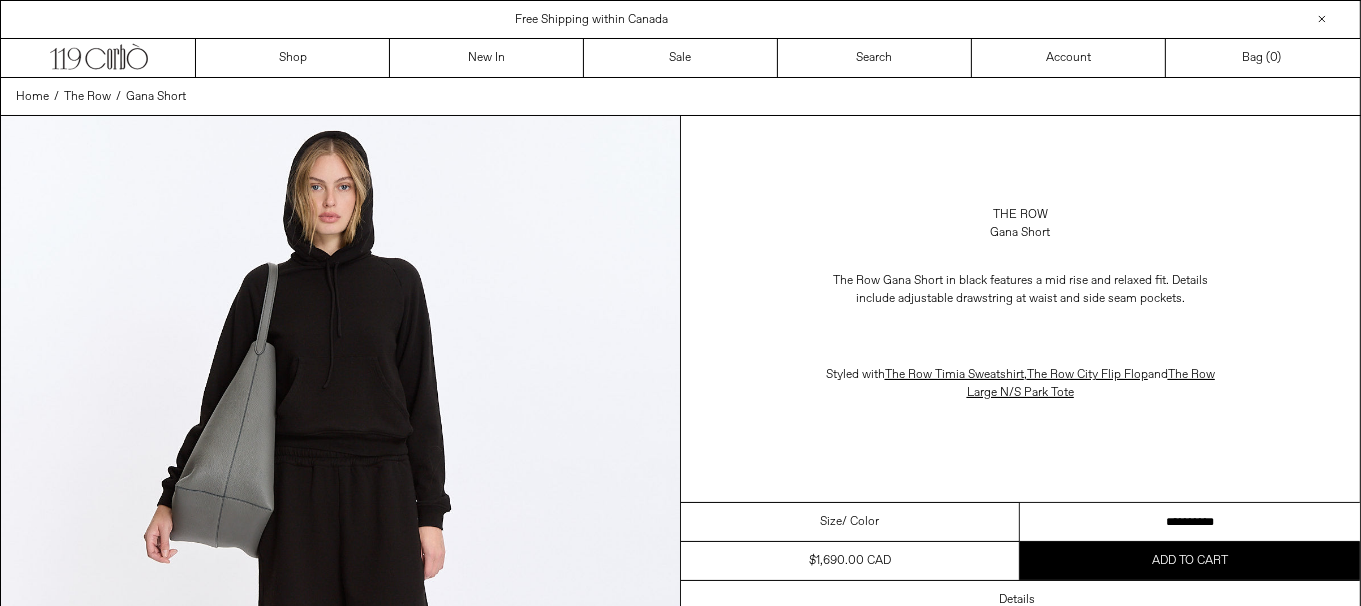 click on "**********" at bounding box center [1190, 522] 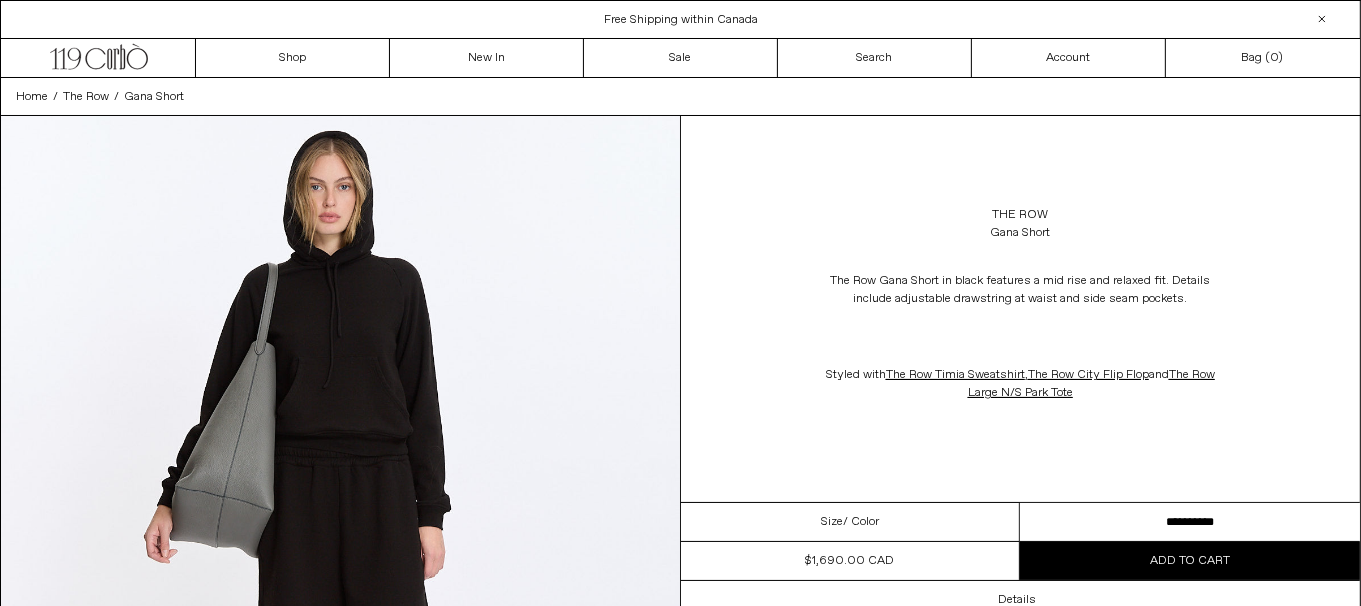 scroll, scrollTop: 0, scrollLeft: 0, axis: both 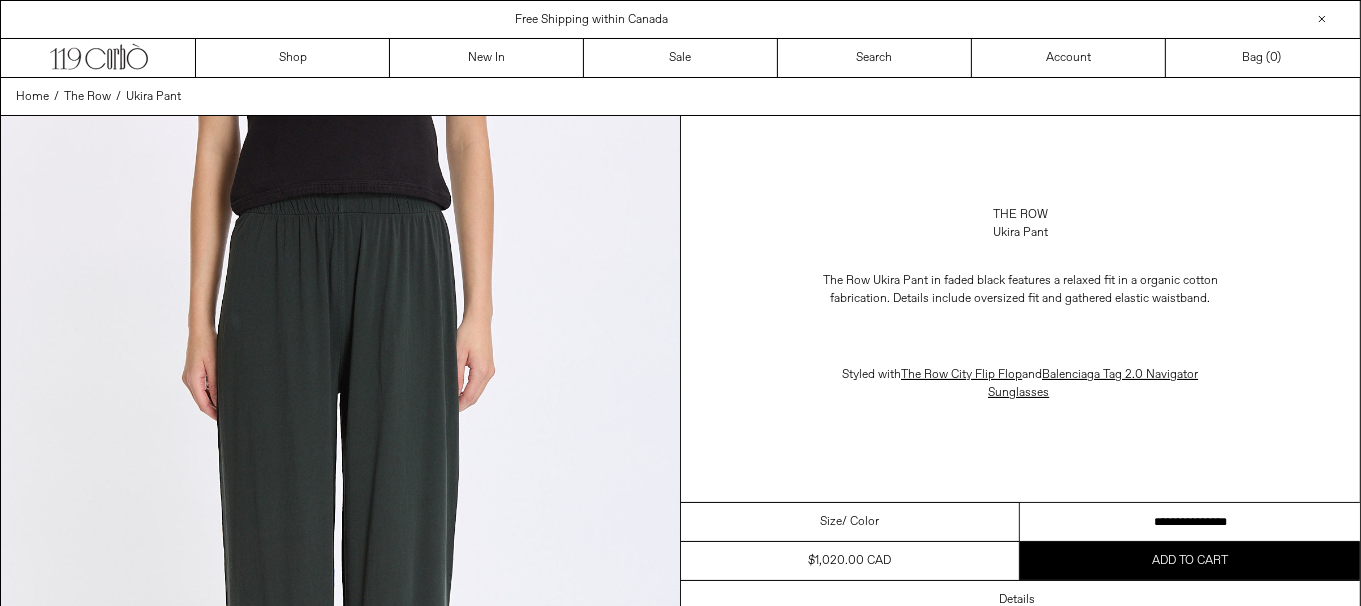 drag, startPoint x: 1224, startPoint y: 514, endPoint x: 1374, endPoint y: 515, distance: 150.00333 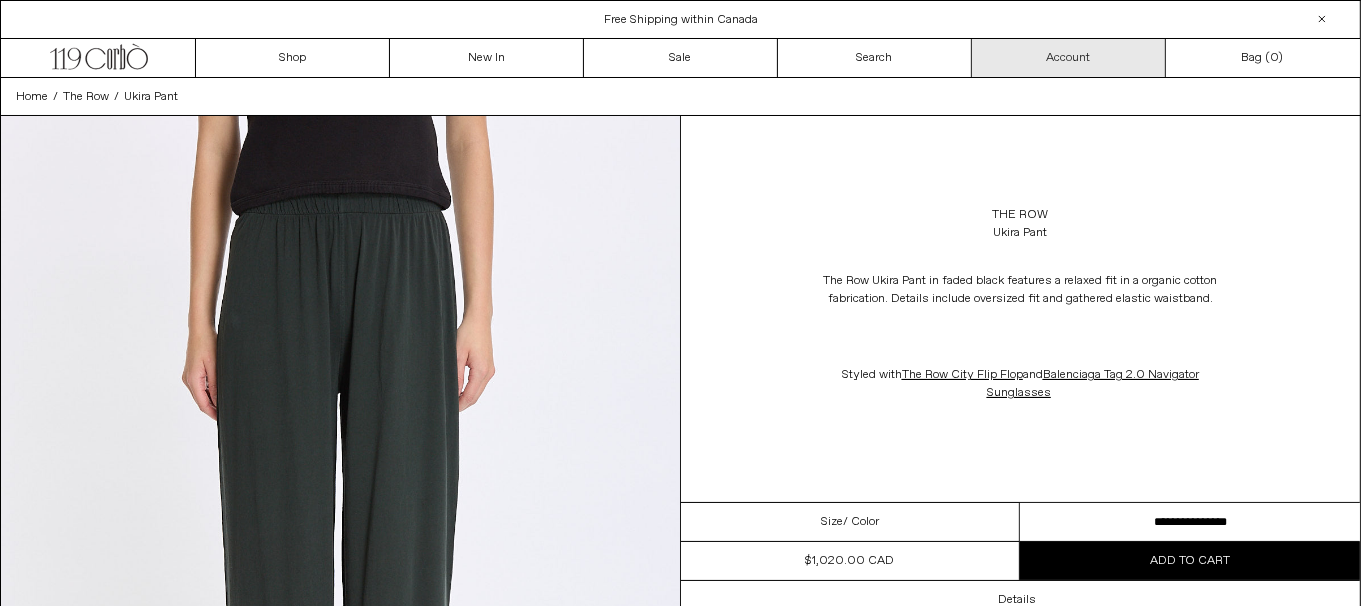 scroll, scrollTop: 0, scrollLeft: 0, axis: both 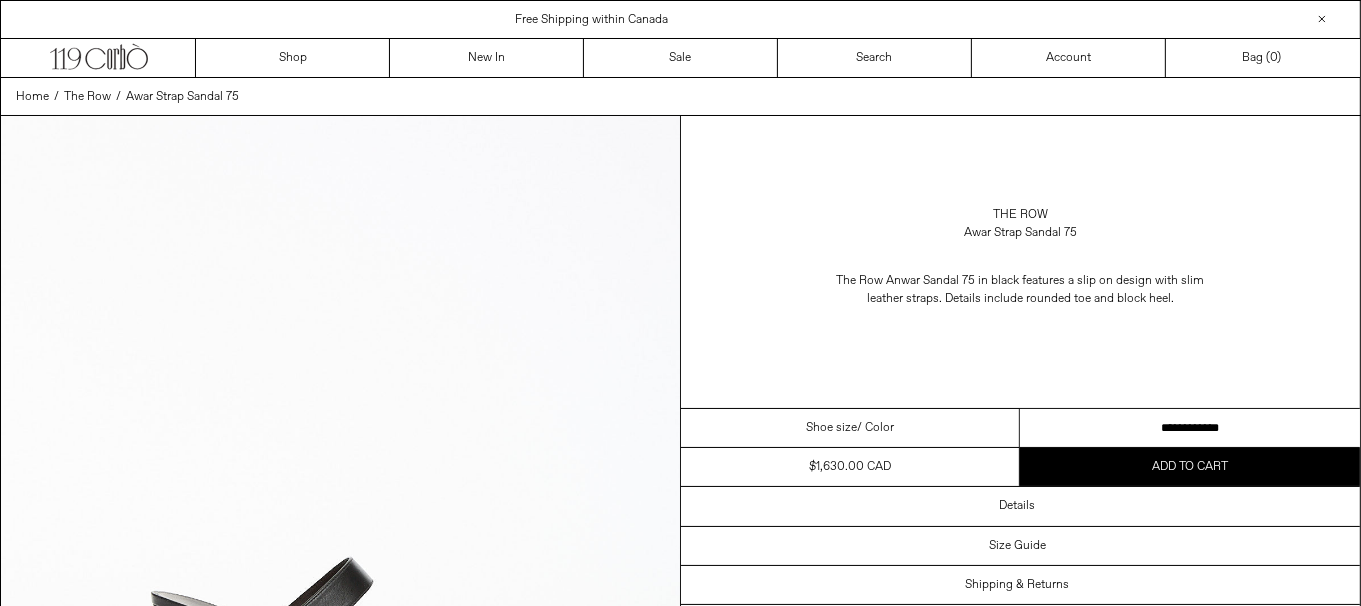 drag, startPoint x: 1179, startPoint y: 434, endPoint x: 1315, endPoint y: 424, distance: 136.36716 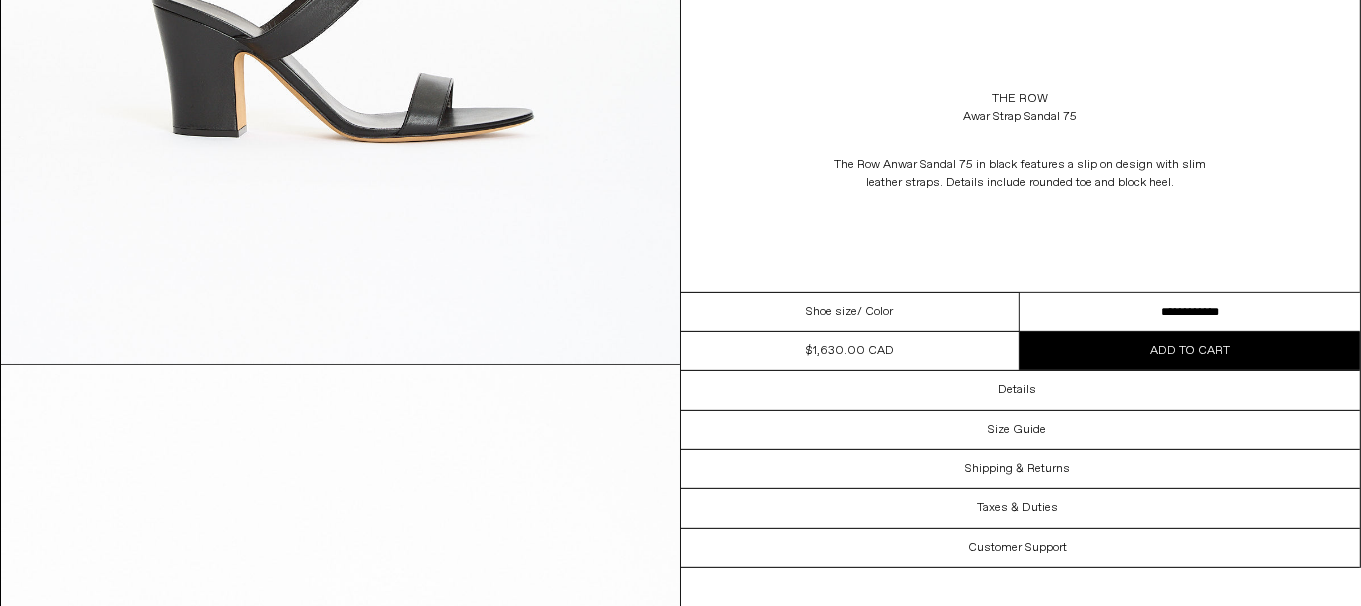 scroll, scrollTop: 1200, scrollLeft: 0, axis: vertical 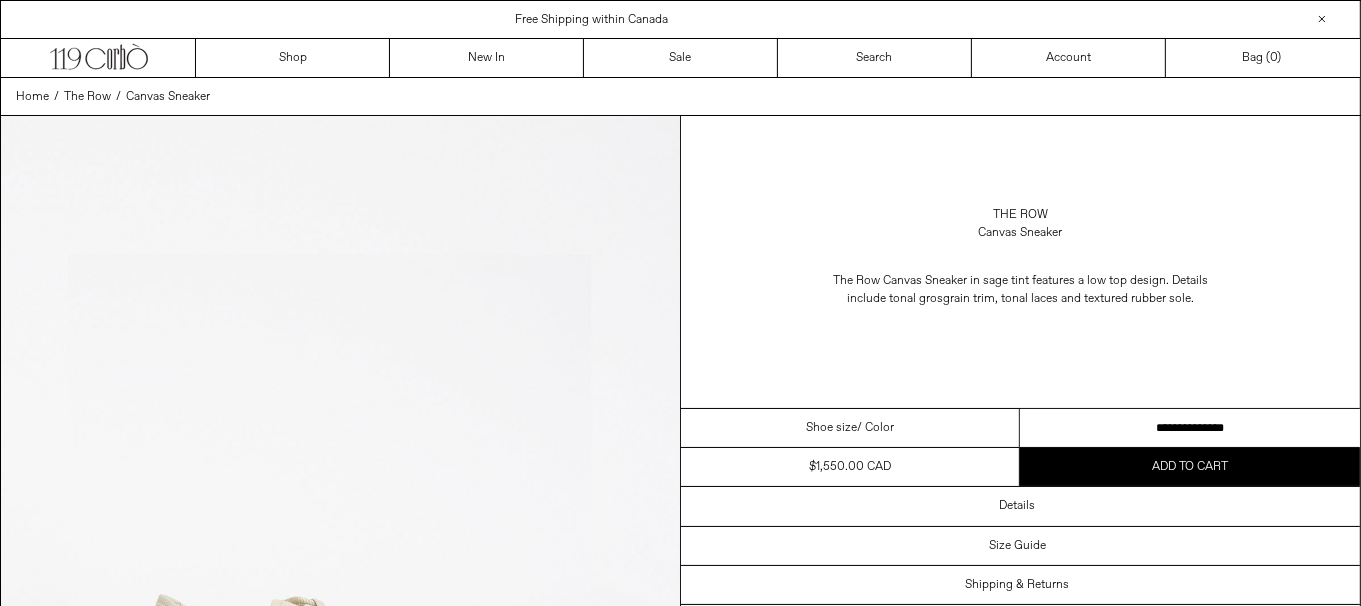 drag, startPoint x: 0, startPoint y: 0, endPoint x: 1184, endPoint y: 423, distance: 1257.2927 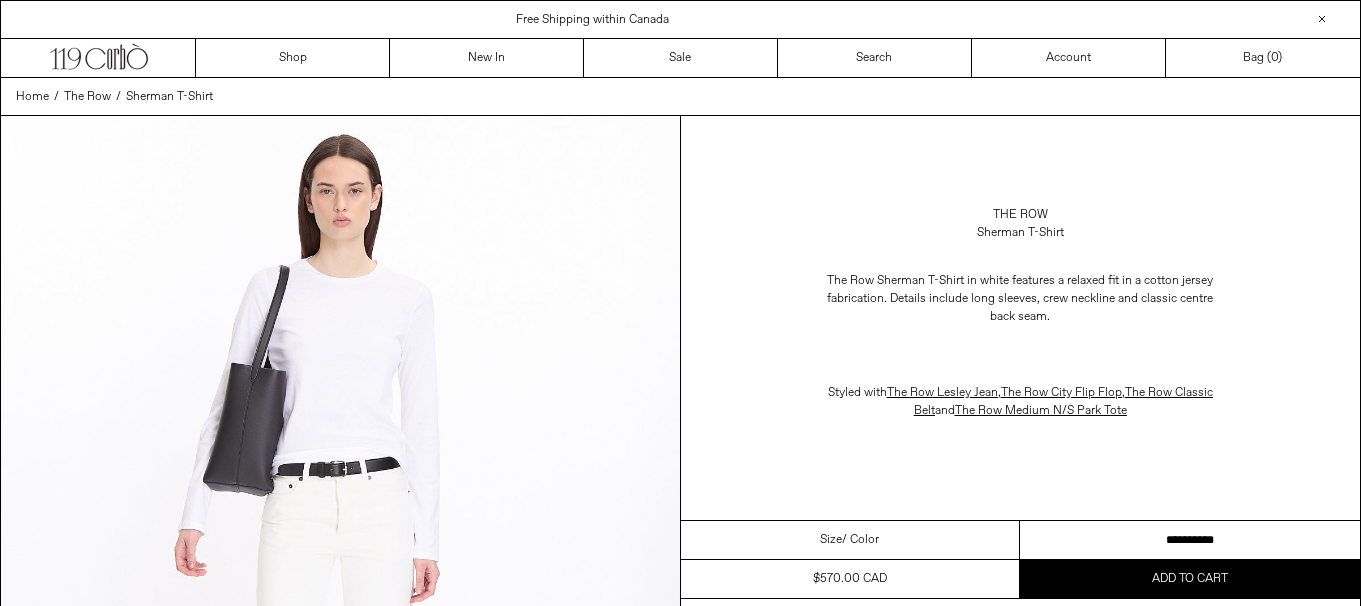 scroll, scrollTop: 0, scrollLeft: 0, axis: both 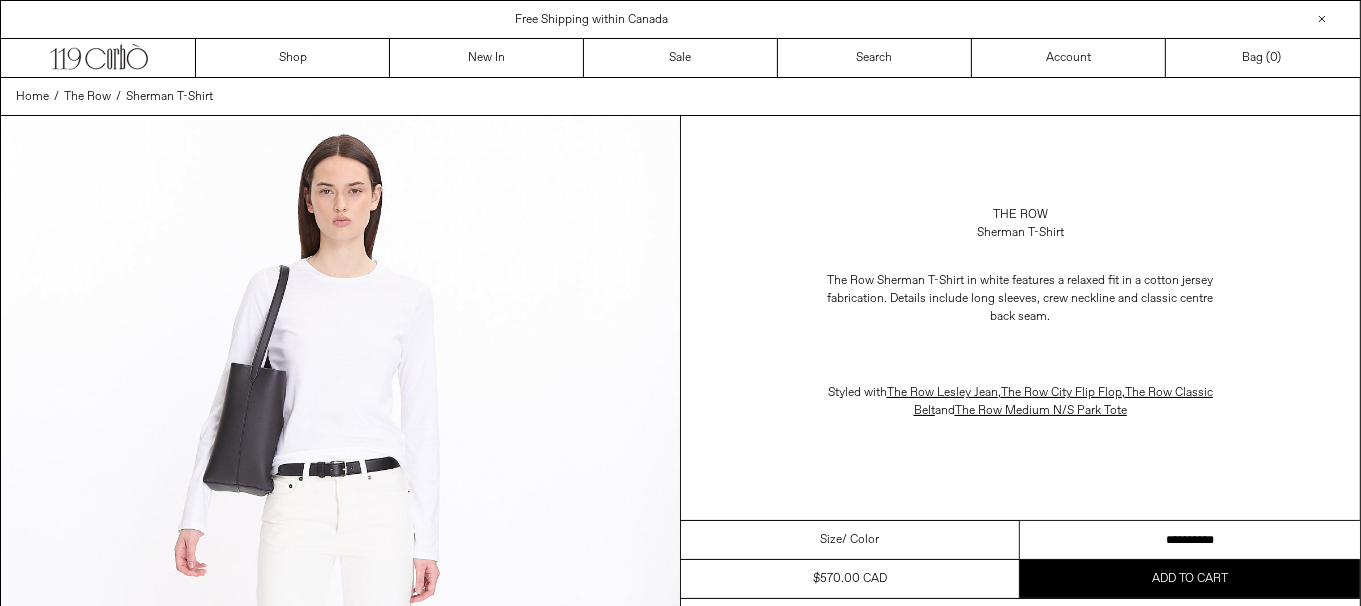 click on "**********" at bounding box center [1190, 540] 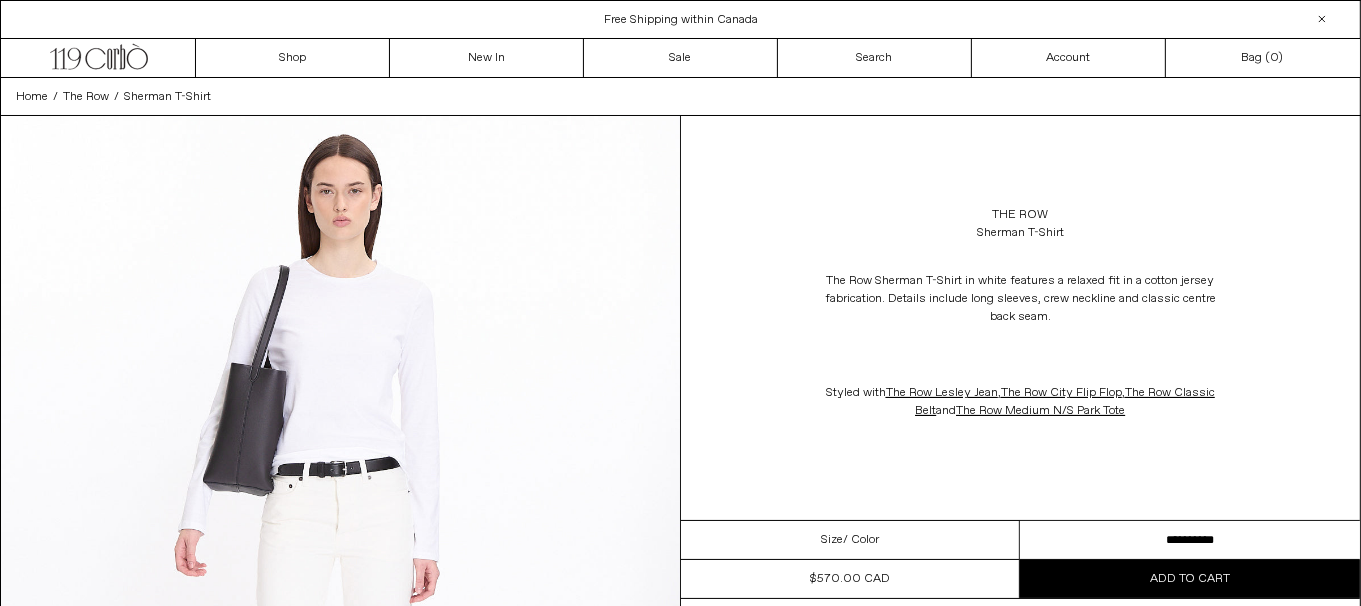 scroll, scrollTop: 0, scrollLeft: 0, axis: both 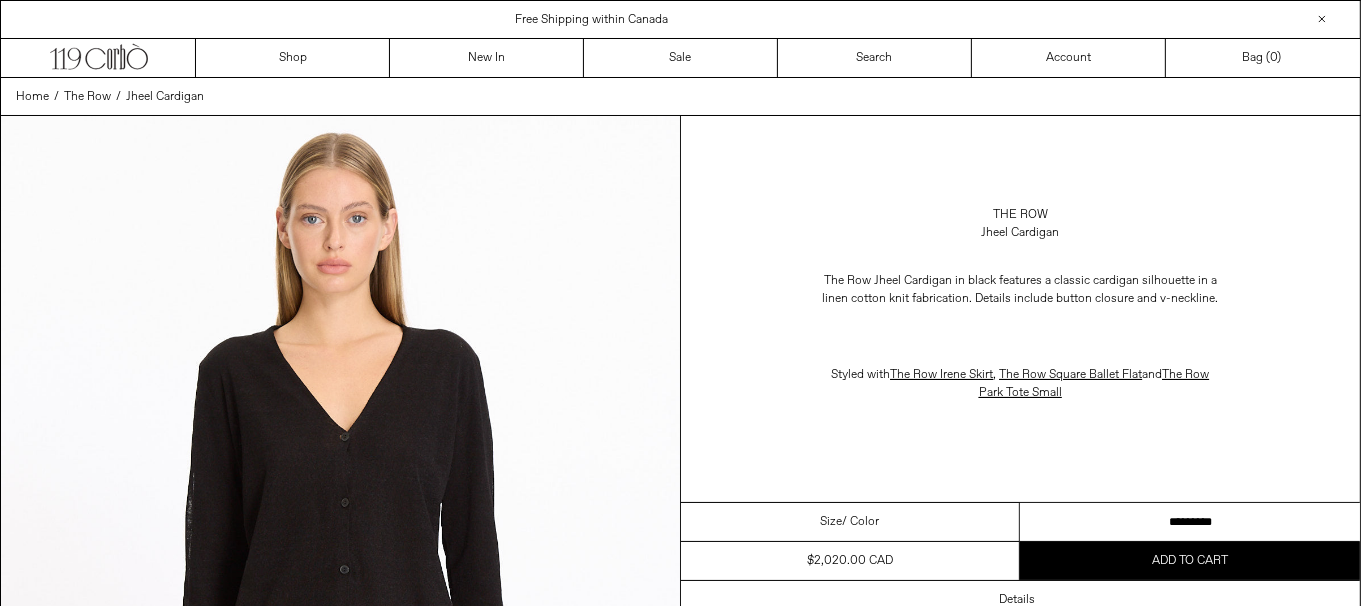 drag, startPoint x: 1107, startPoint y: 517, endPoint x: 1152, endPoint y: 506, distance: 46.32494 